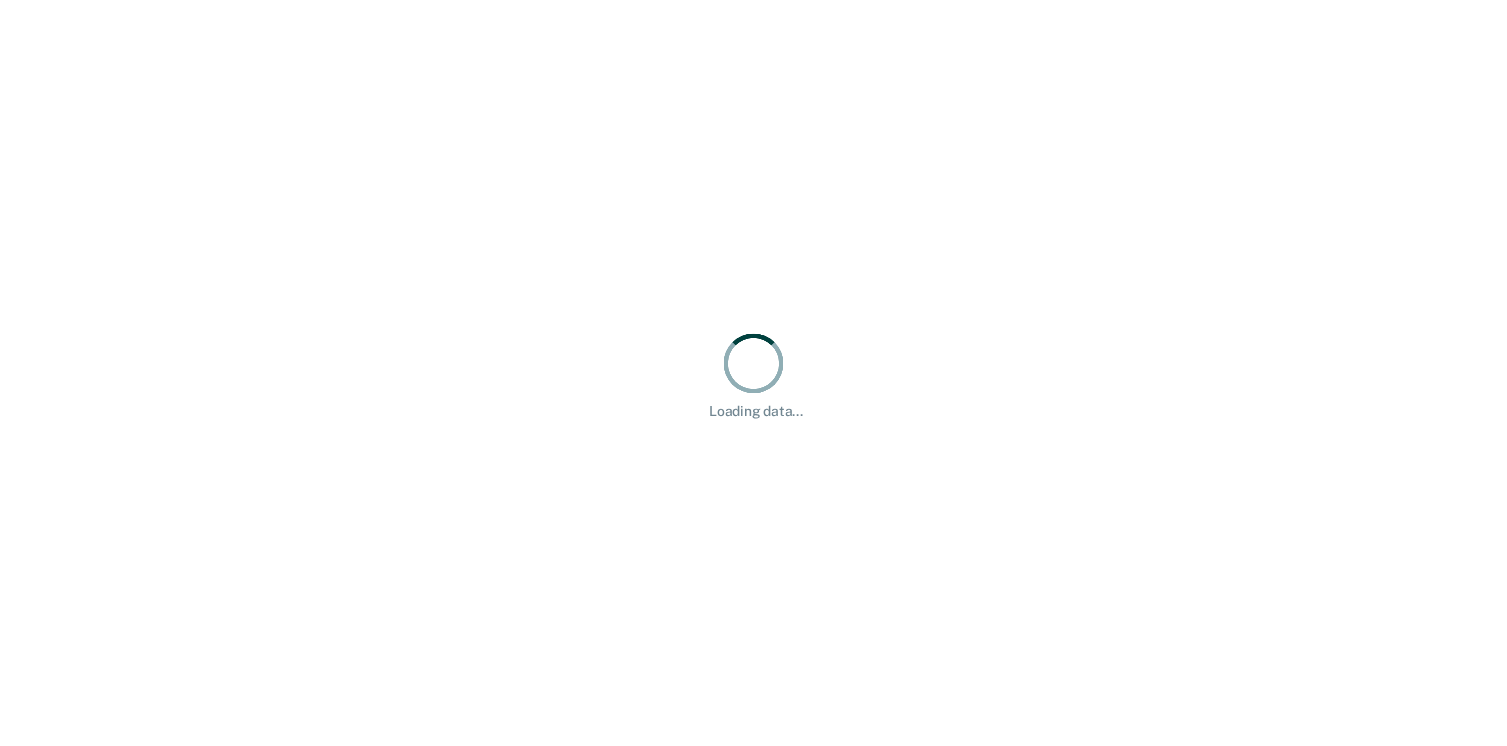 scroll, scrollTop: 0, scrollLeft: 0, axis: both 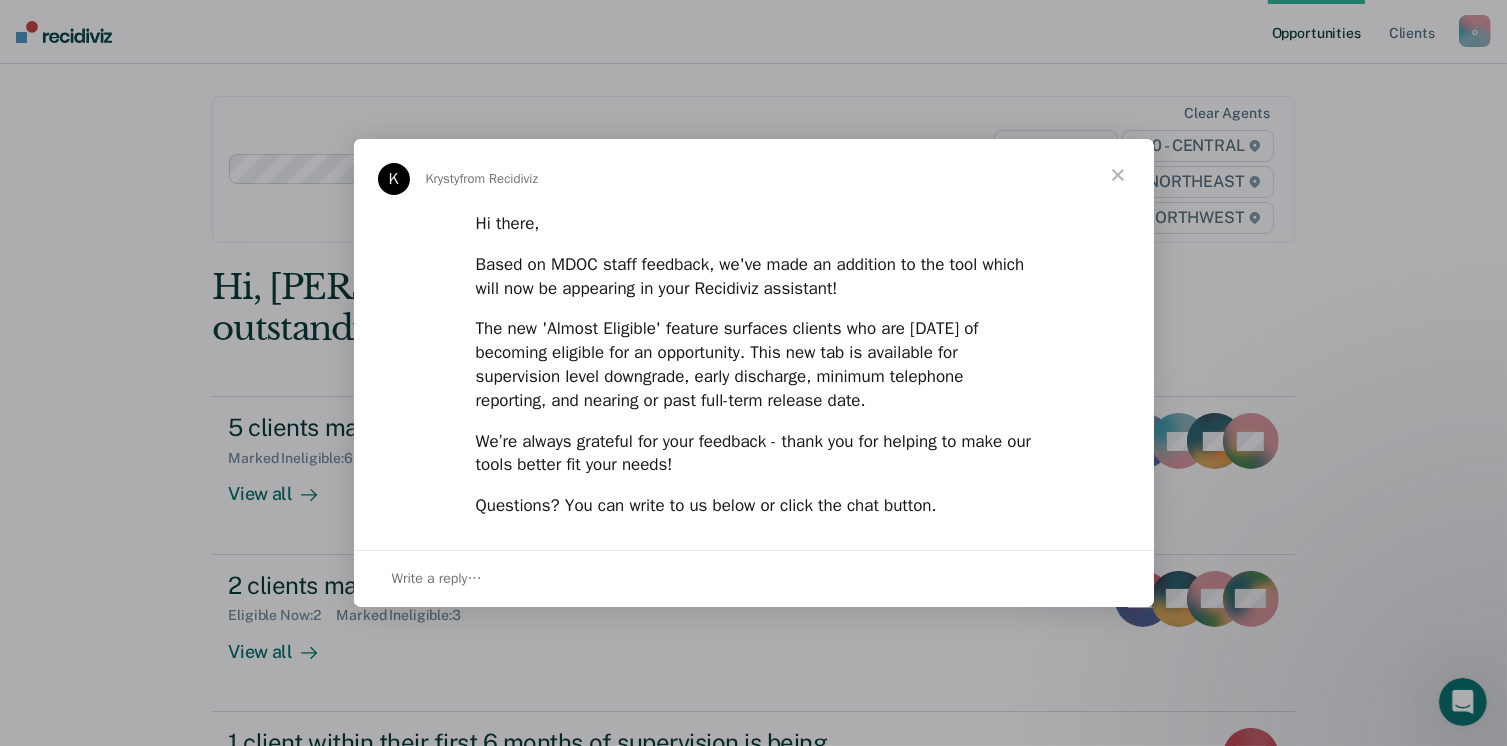 click at bounding box center [1118, 175] 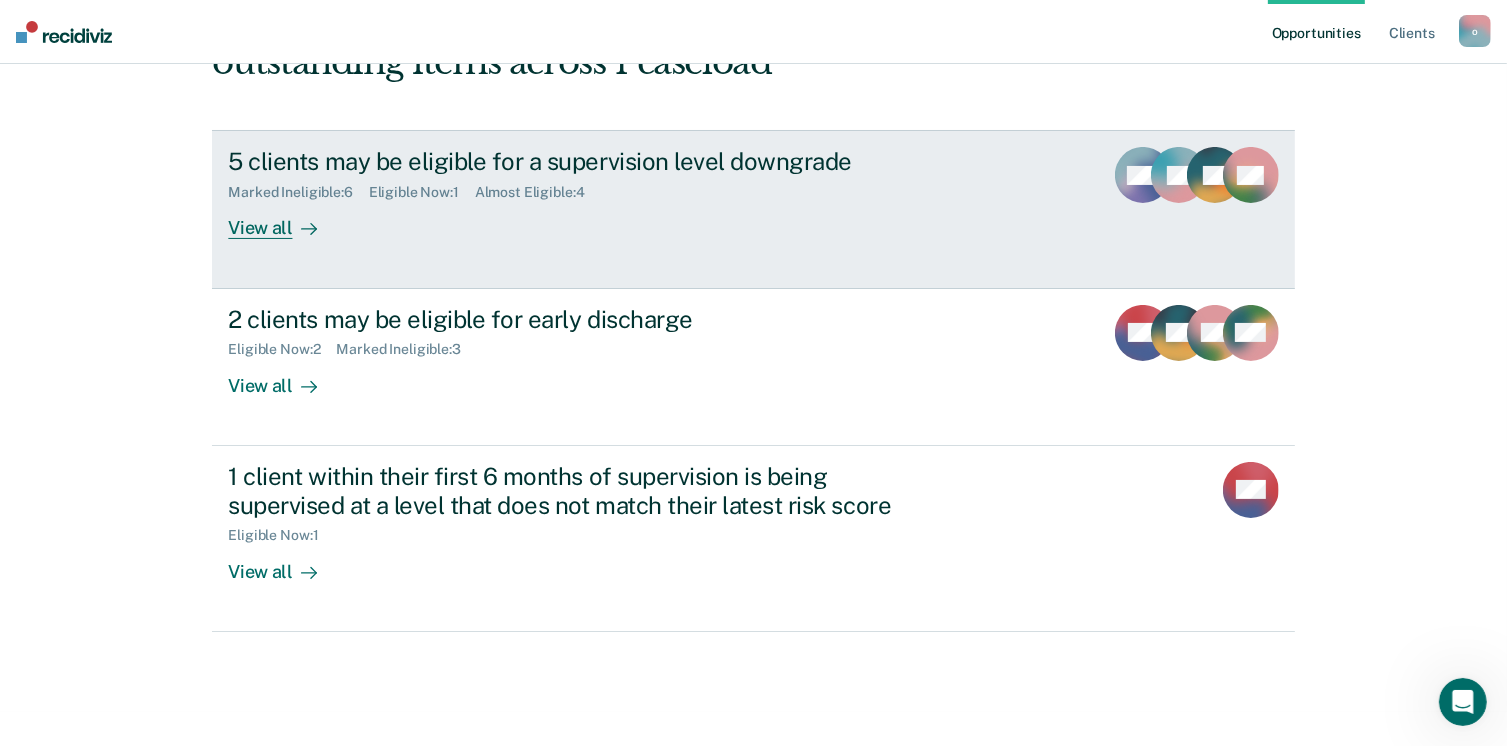 scroll, scrollTop: 272, scrollLeft: 0, axis: vertical 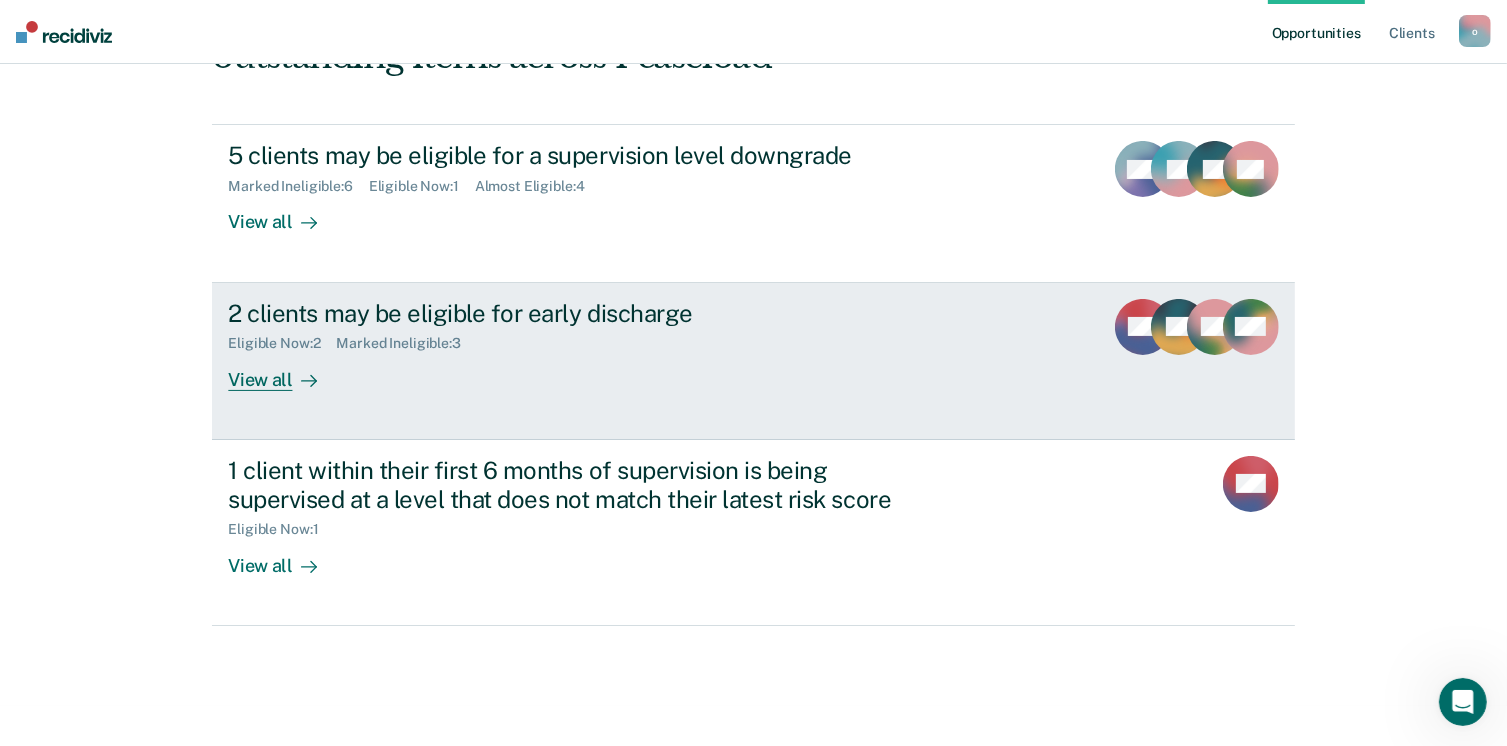 click on "View all" at bounding box center (284, 371) 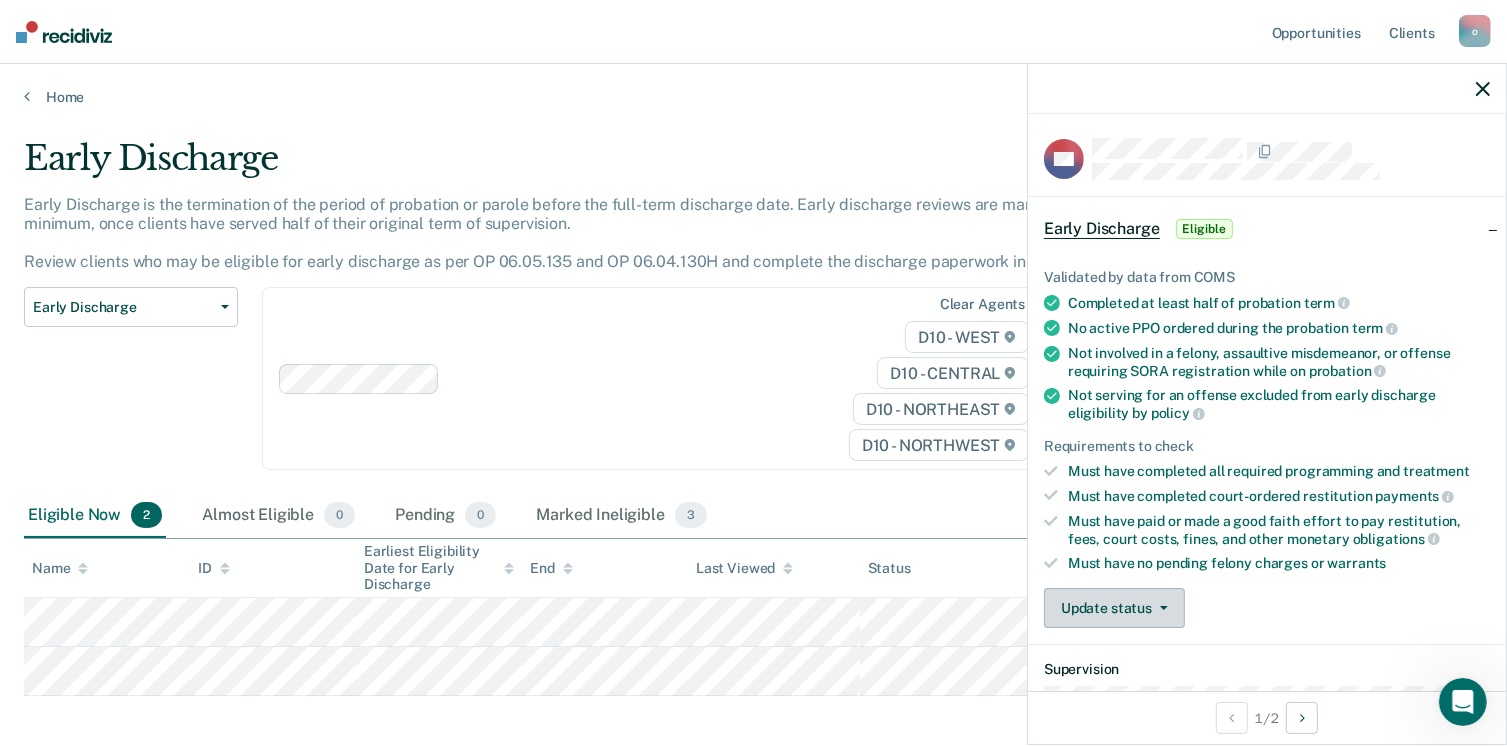 click on "Update status" at bounding box center (1114, 608) 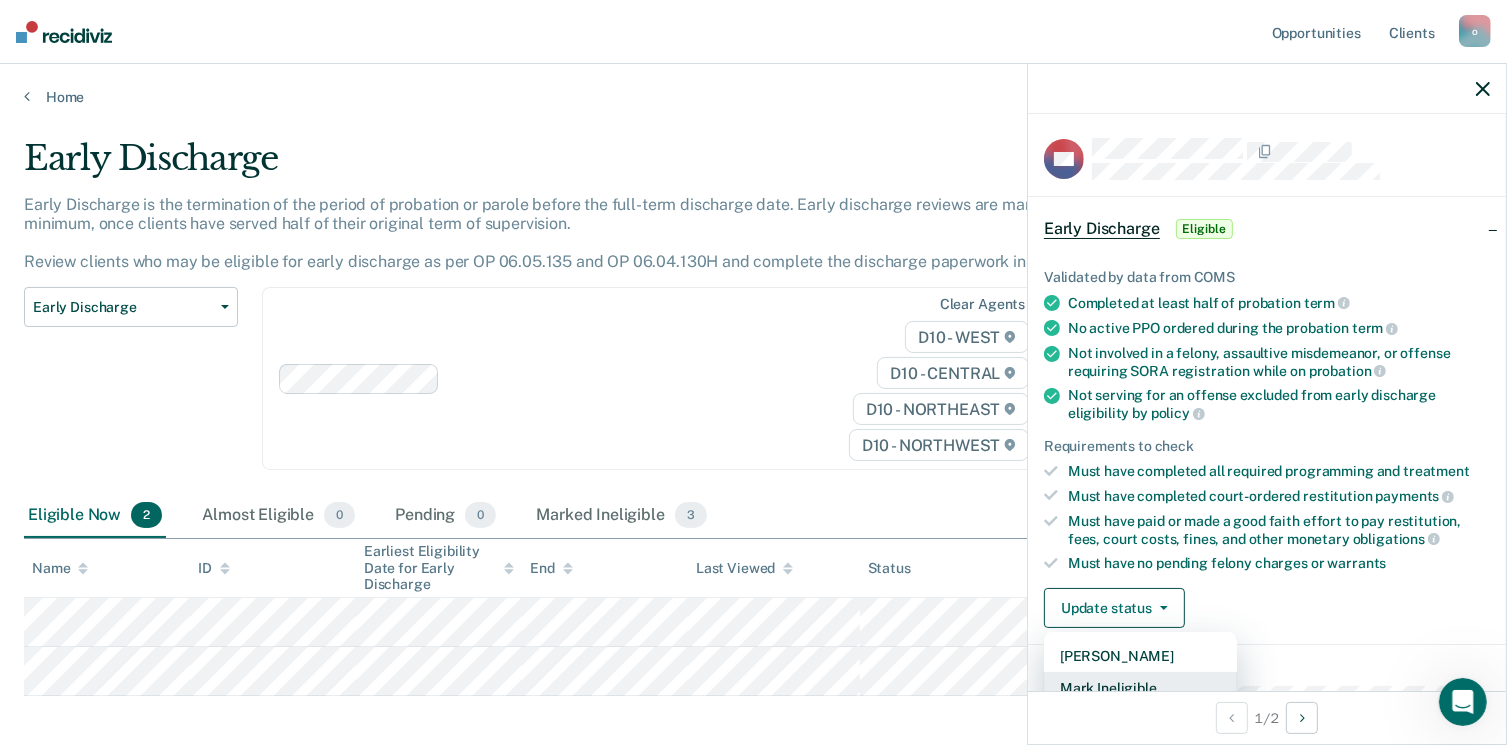 scroll, scrollTop: 5, scrollLeft: 0, axis: vertical 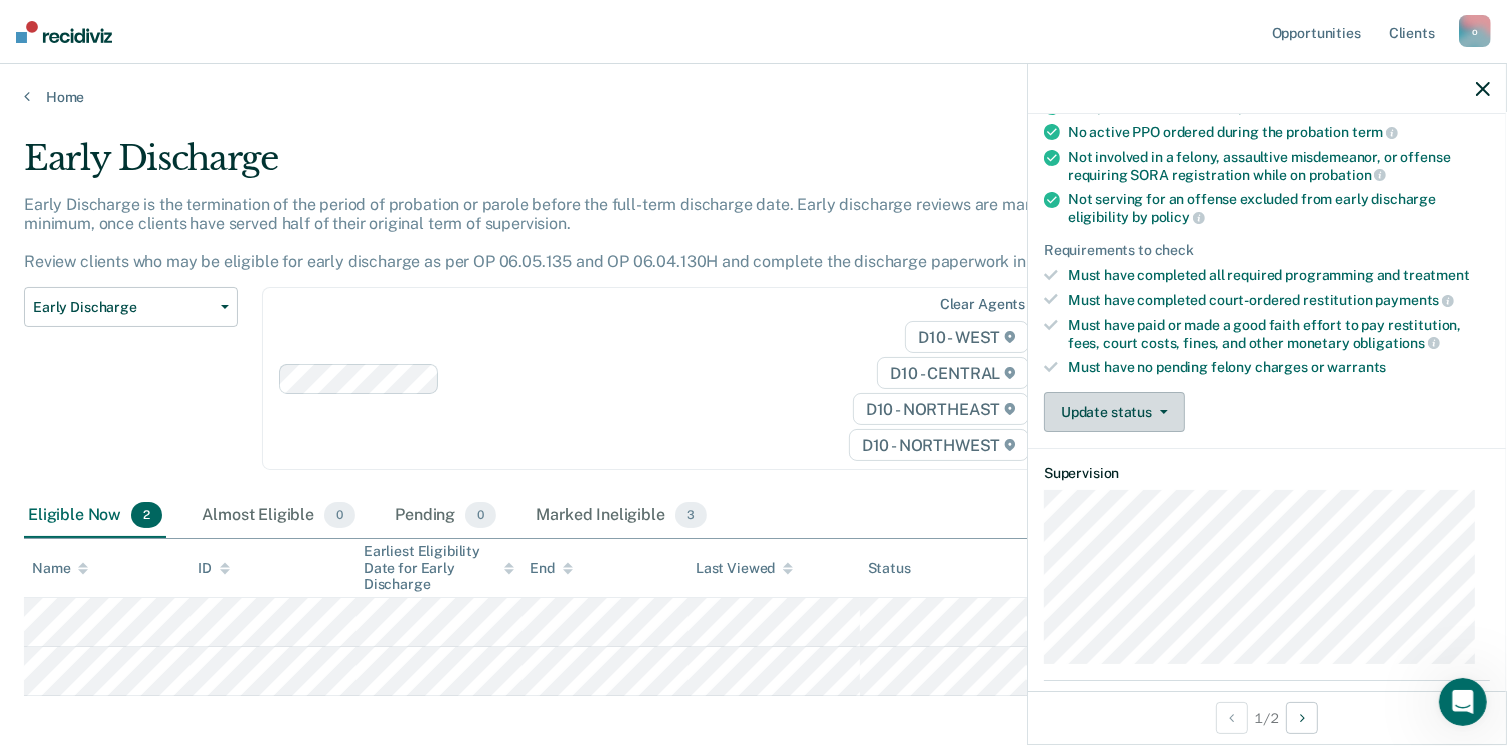 click on "Update status" at bounding box center [1114, 412] 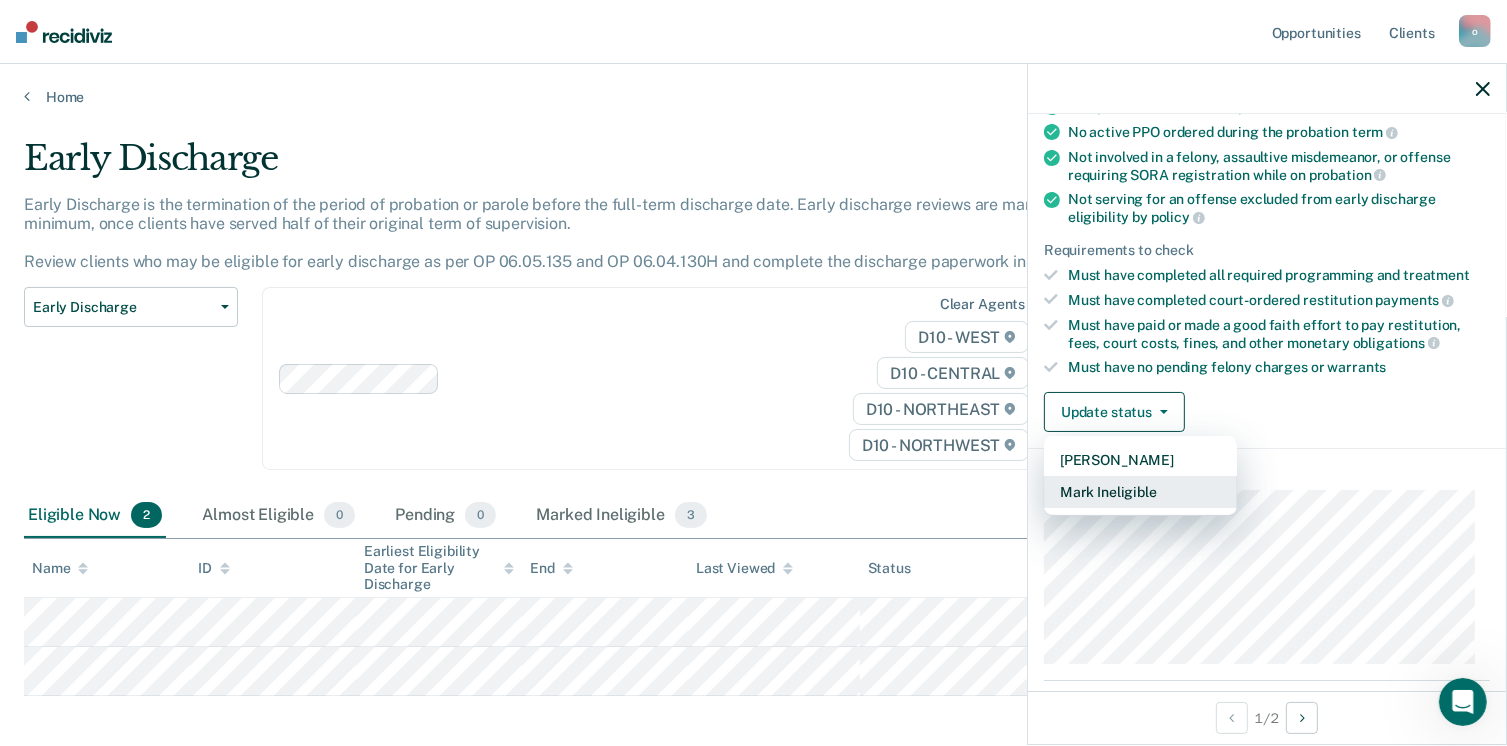click on "Mark Ineligible" at bounding box center [1140, 492] 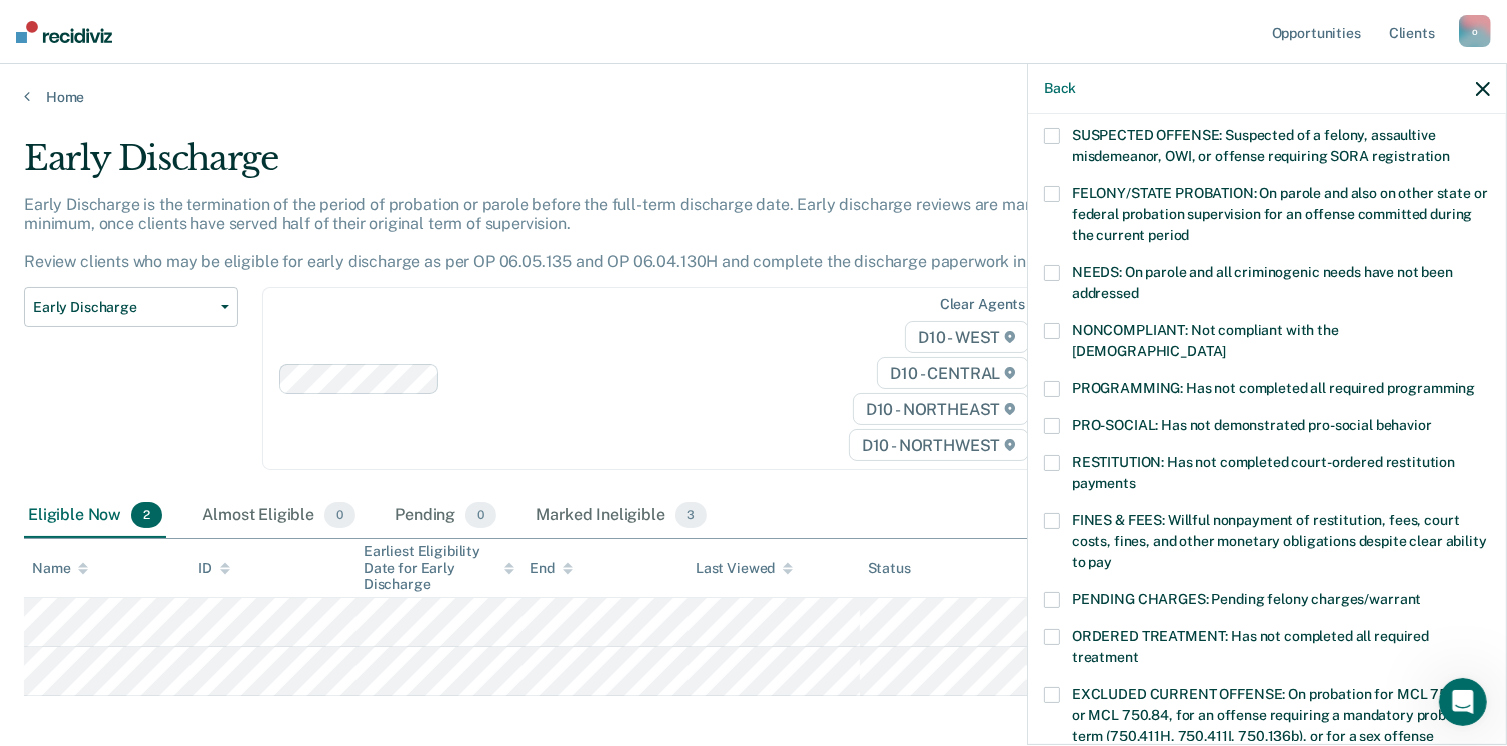 click on "PROGRAMMING: Has not completed all required programming" at bounding box center (1267, 391) 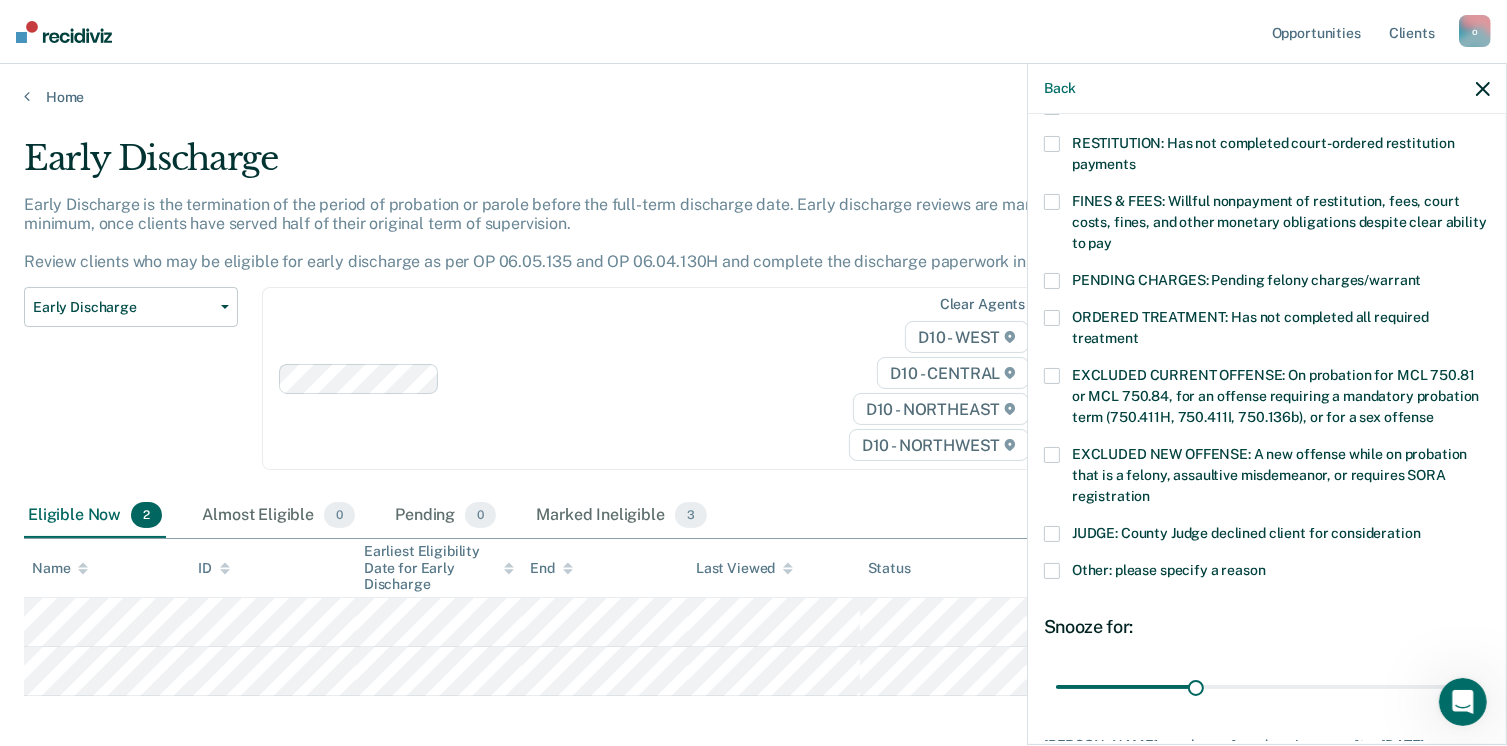 scroll, scrollTop: 534, scrollLeft: 0, axis: vertical 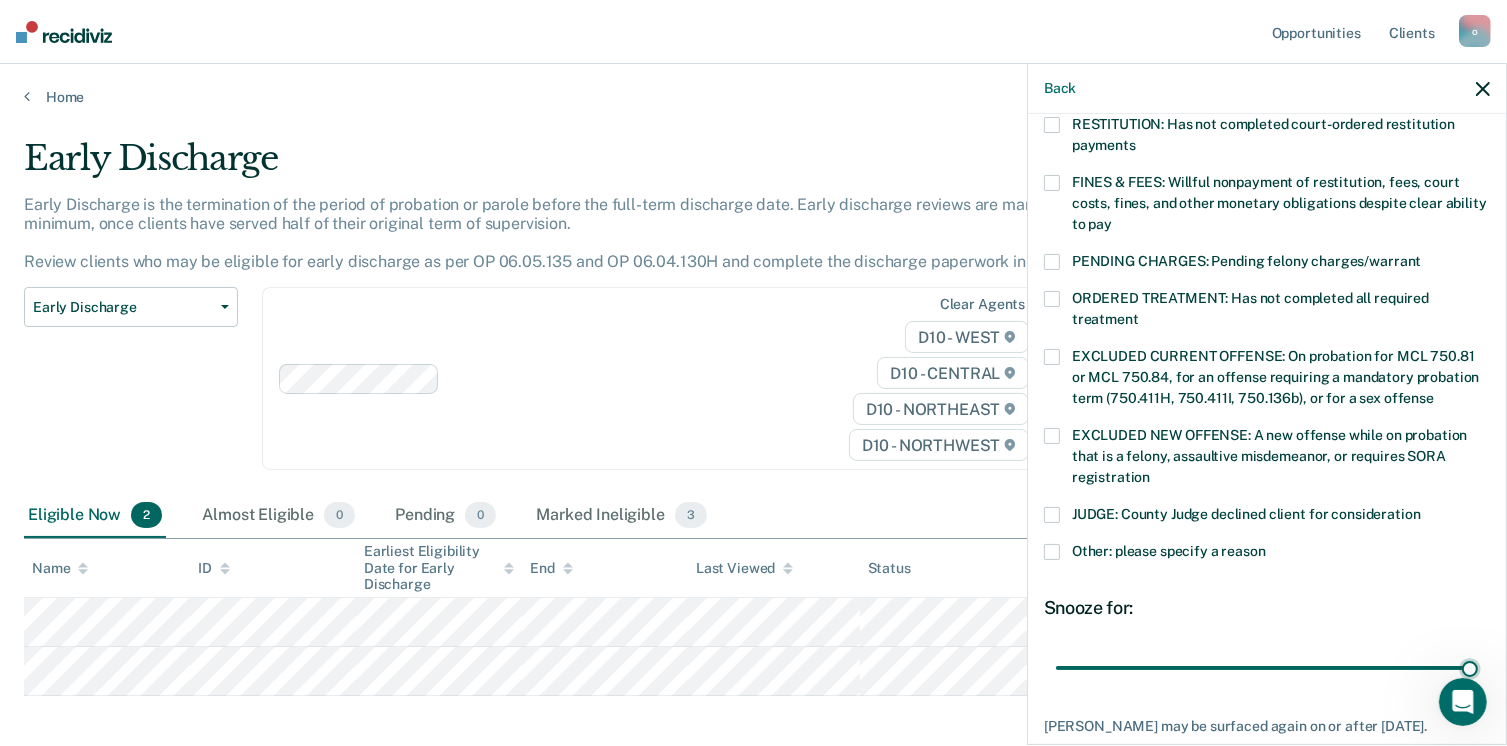 drag, startPoint x: 1183, startPoint y: 641, endPoint x: 1484, endPoint y: 645, distance: 301.02658 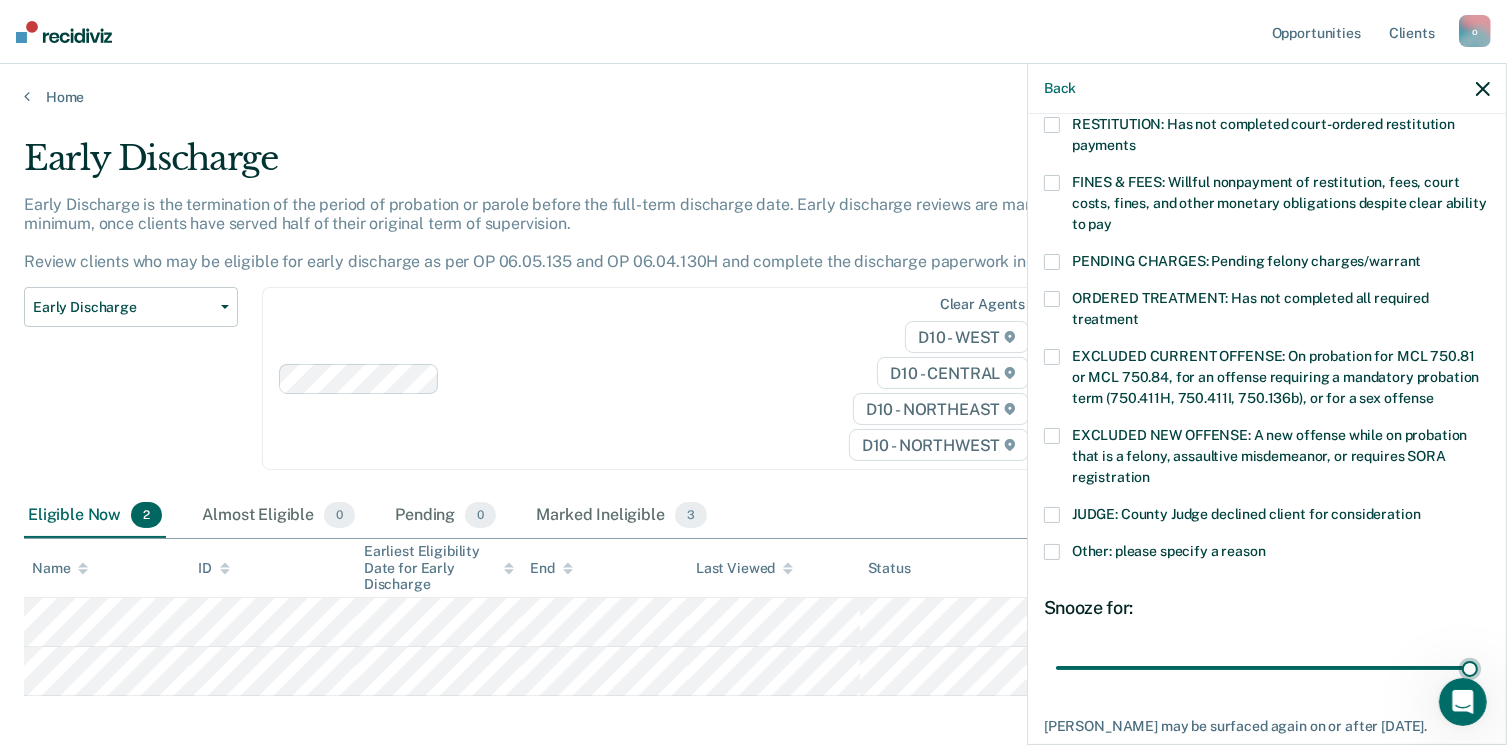 type on "90" 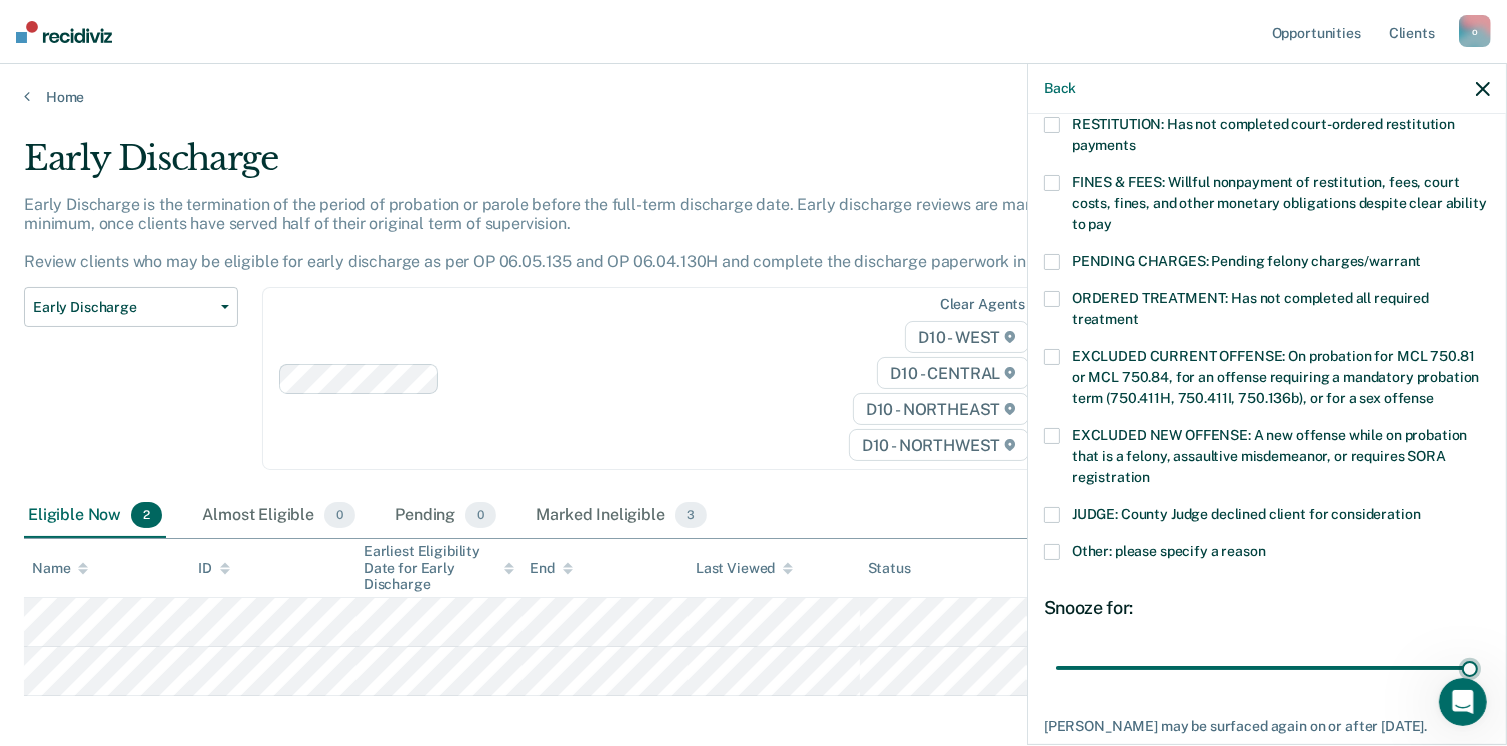 scroll, scrollTop: 647, scrollLeft: 0, axis: vertical 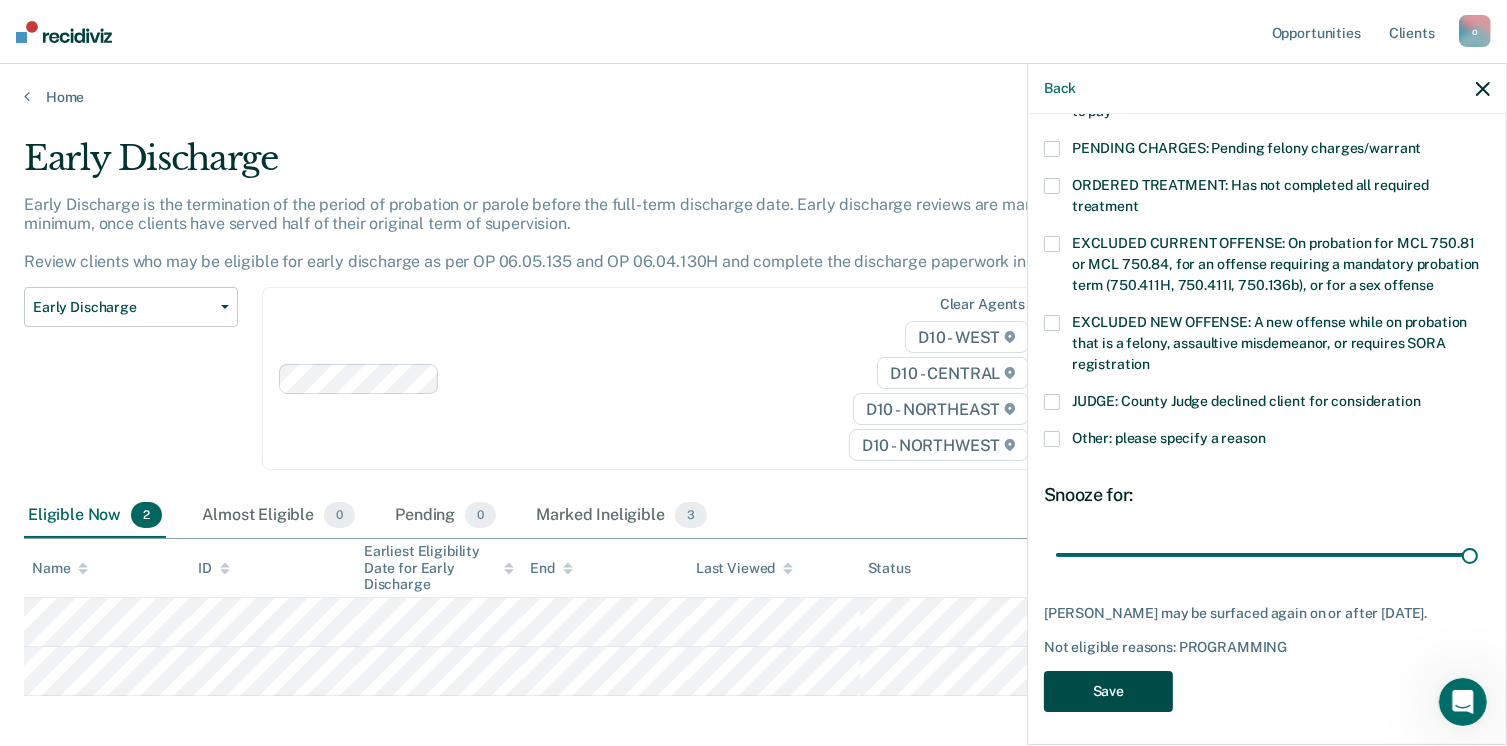 click on "Save" at bounding box center (1108, 691) 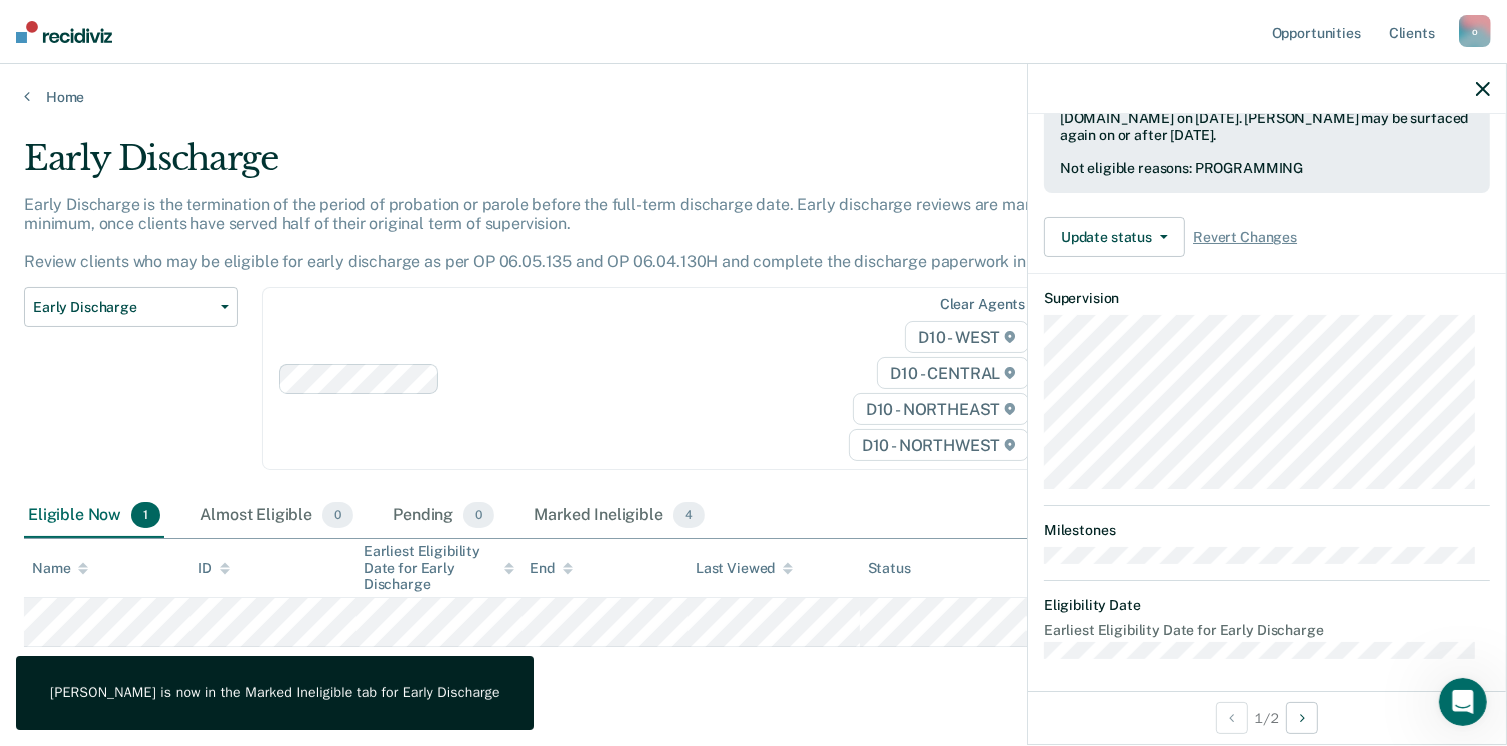 scroll, scrollTop: 371, scrollLeft: 0, axis: vertical 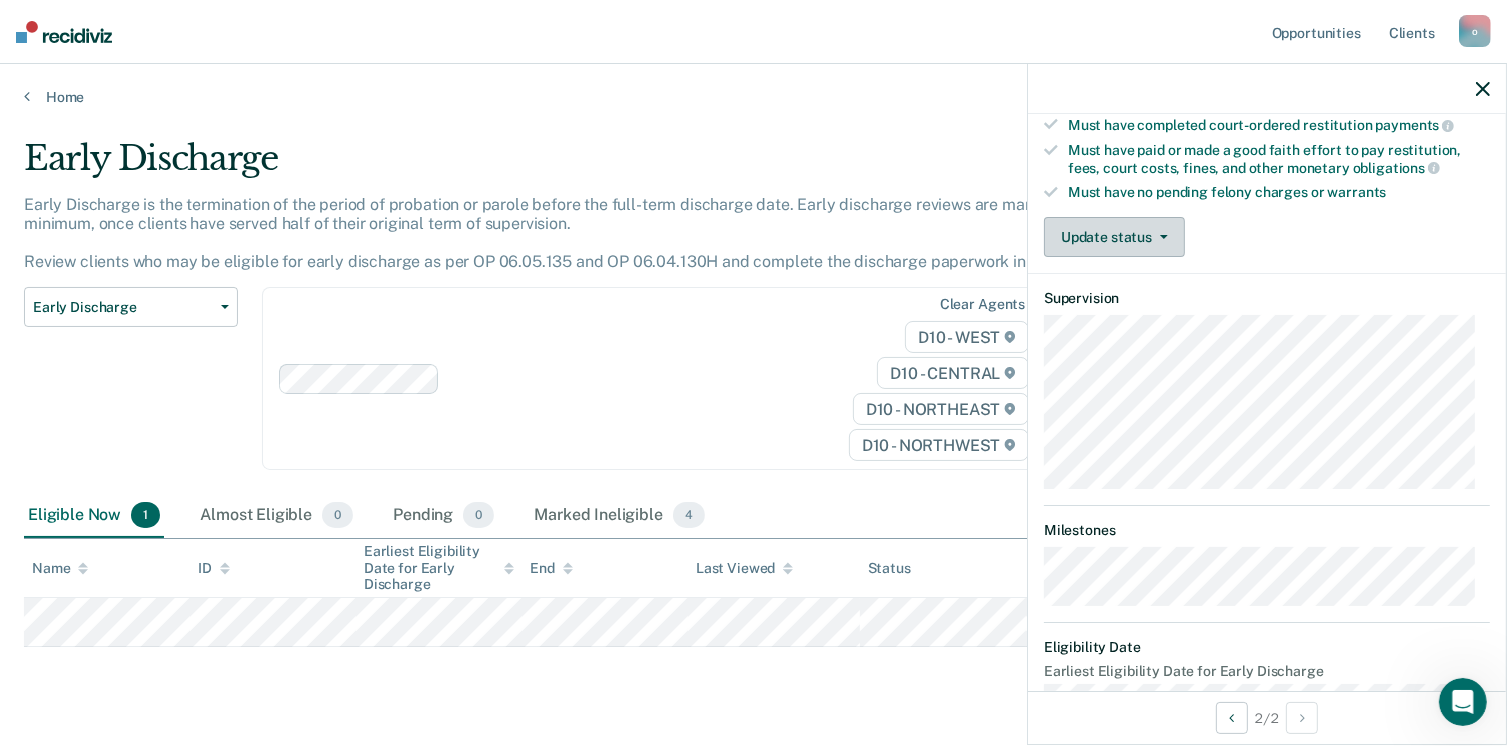 click on "Update status" at bounding box center (1114, 237) 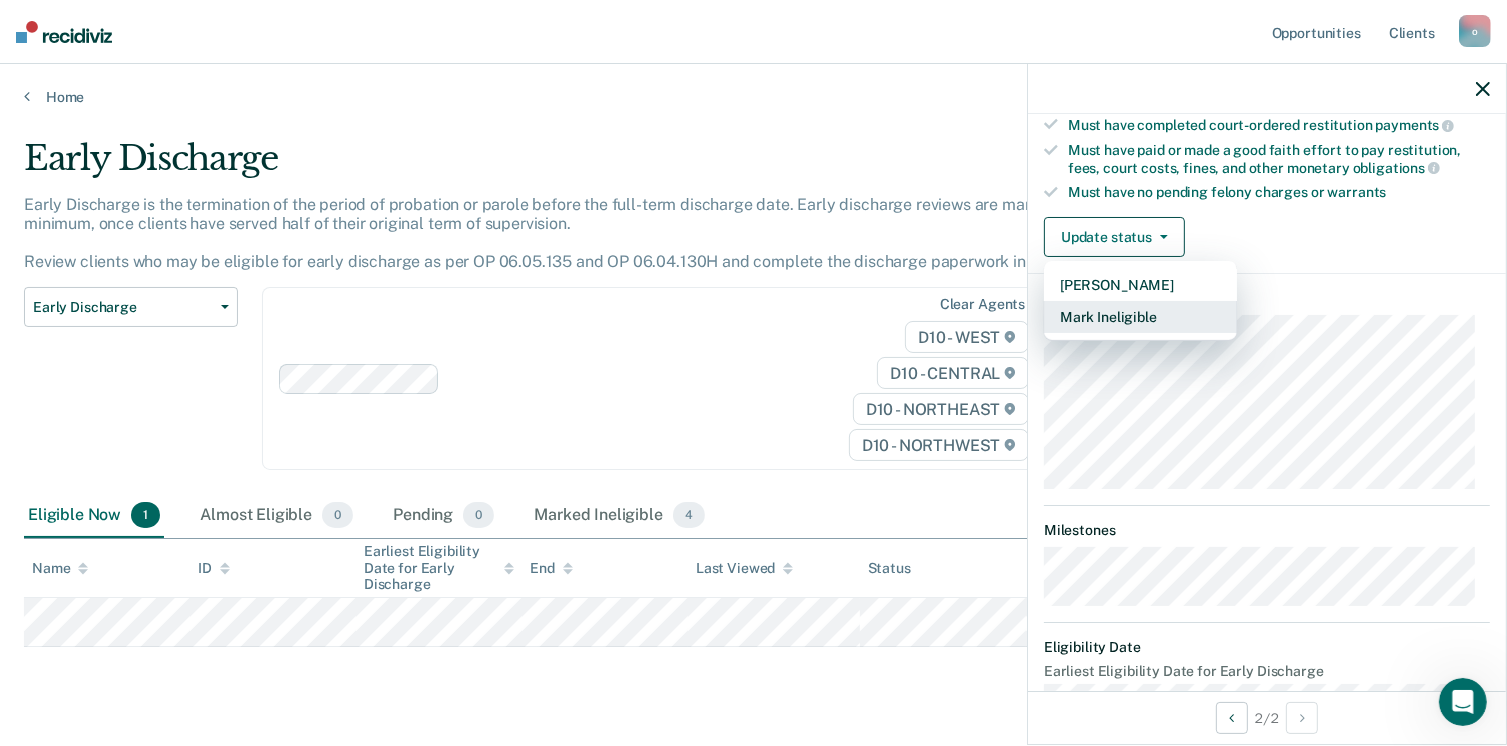 click on "Mark Ineligible" at bounding box center (1140, 317) 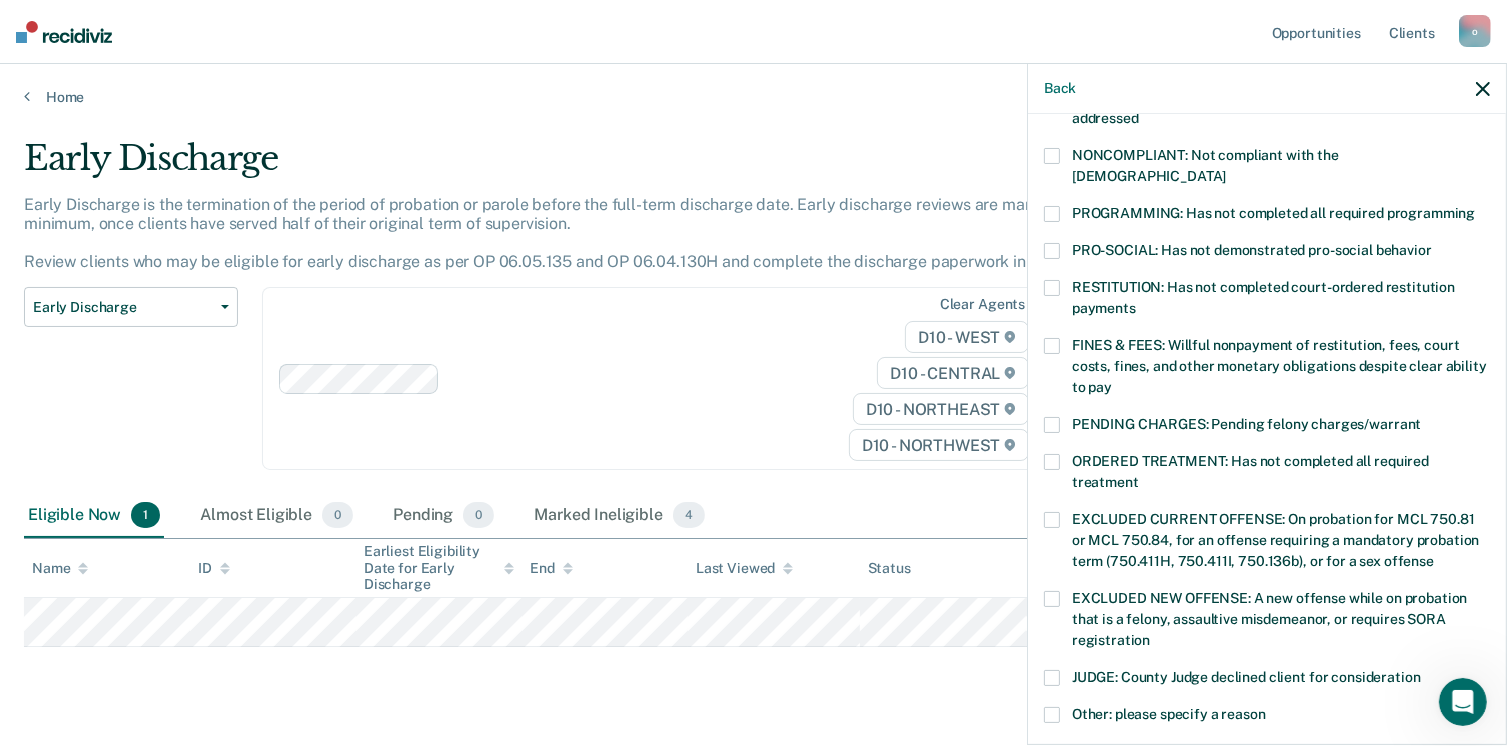 click on "PROGRAMMING: Has not completed all required programming" at bounding box center (1267, 216) 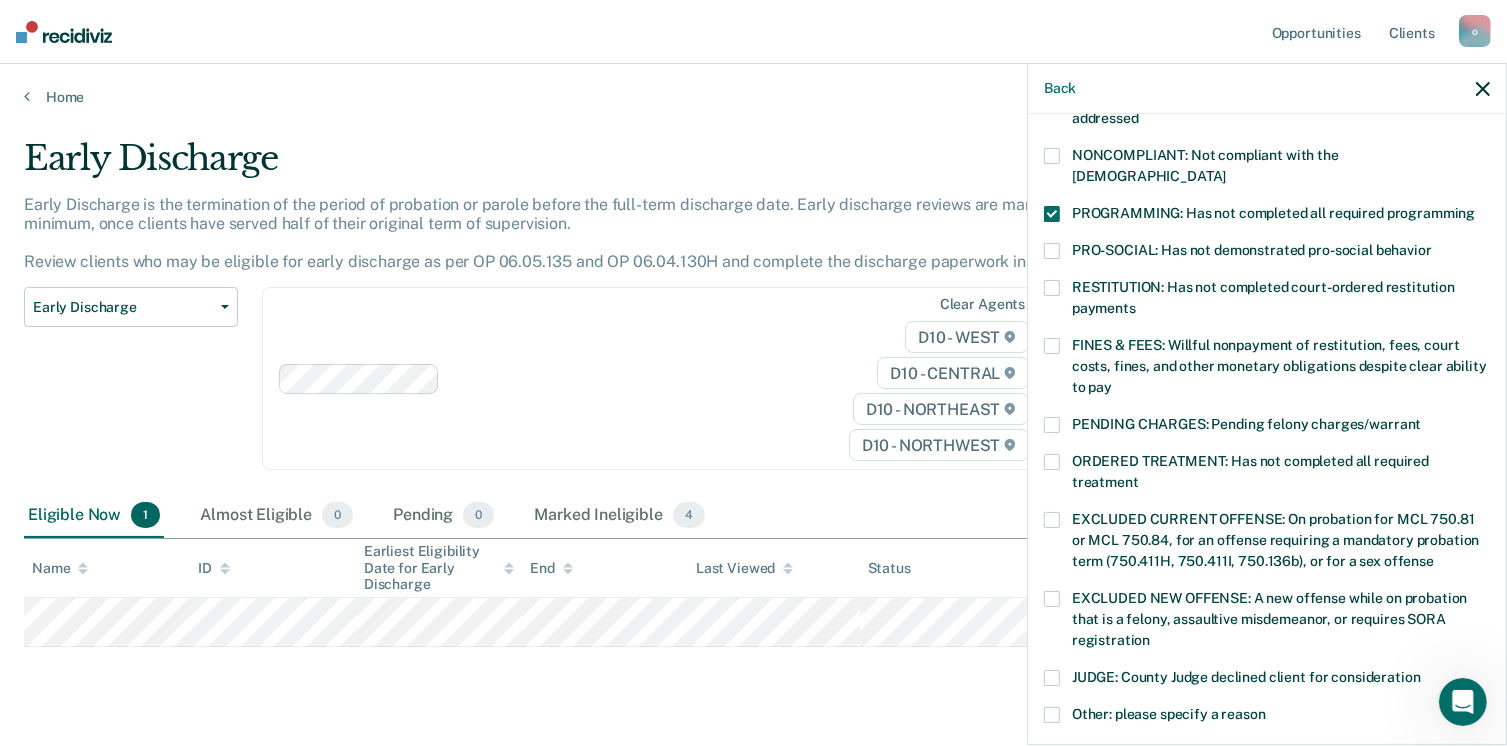 scroll, scrollTop: 647, scrollLeft: 0, axis: vertical 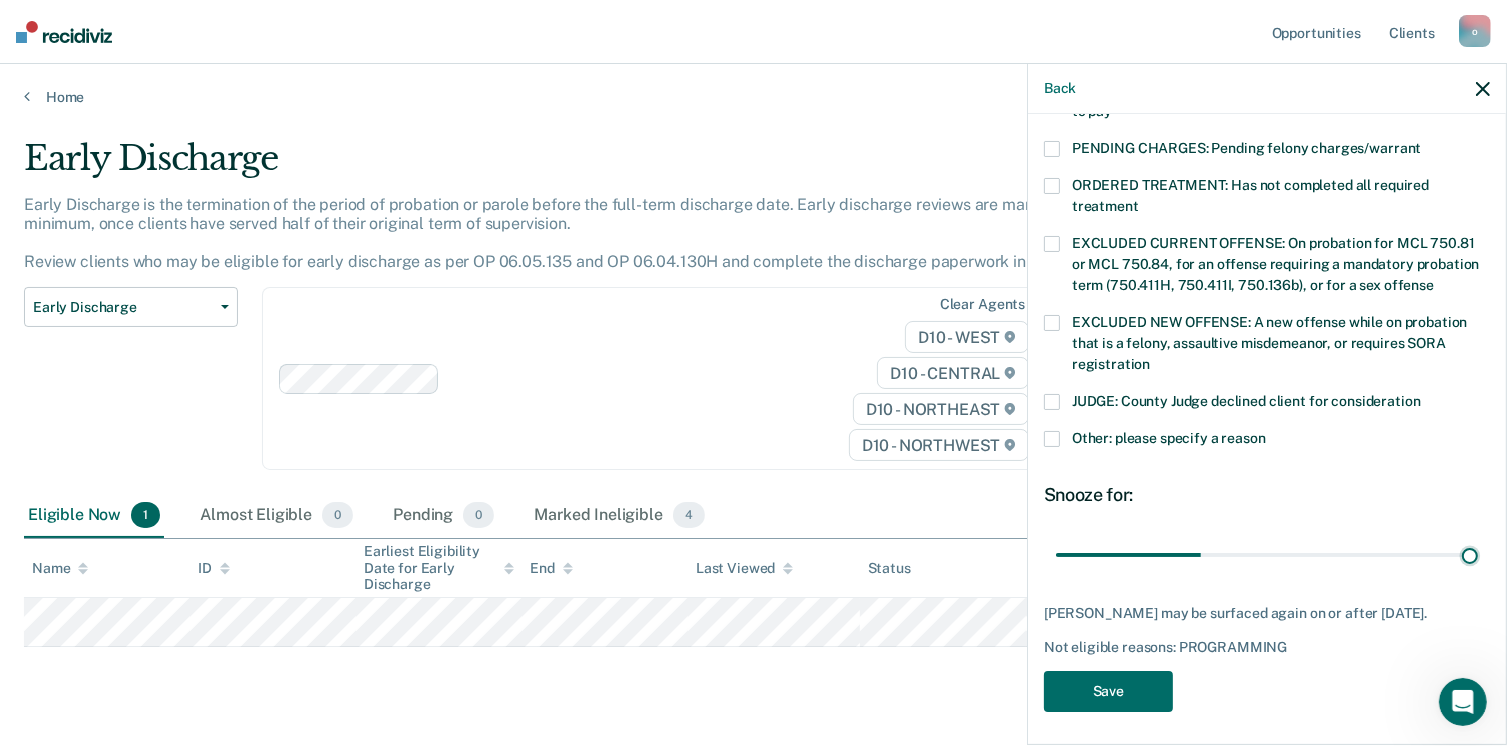 drag, startPoint x: 1188, startPoint y: 527, endPoint x: 1510, endPoint y: 549, distance: 322.75067 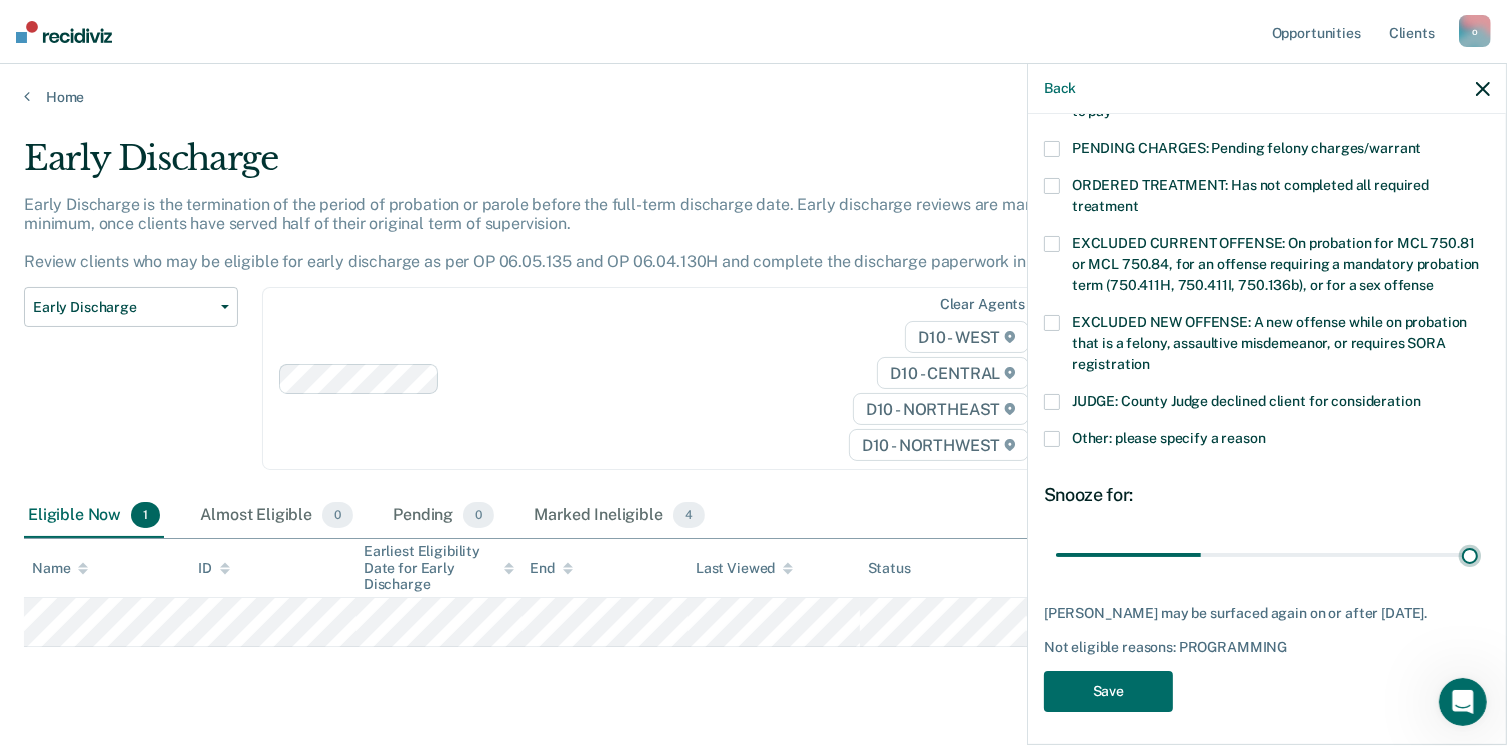 type on "90" 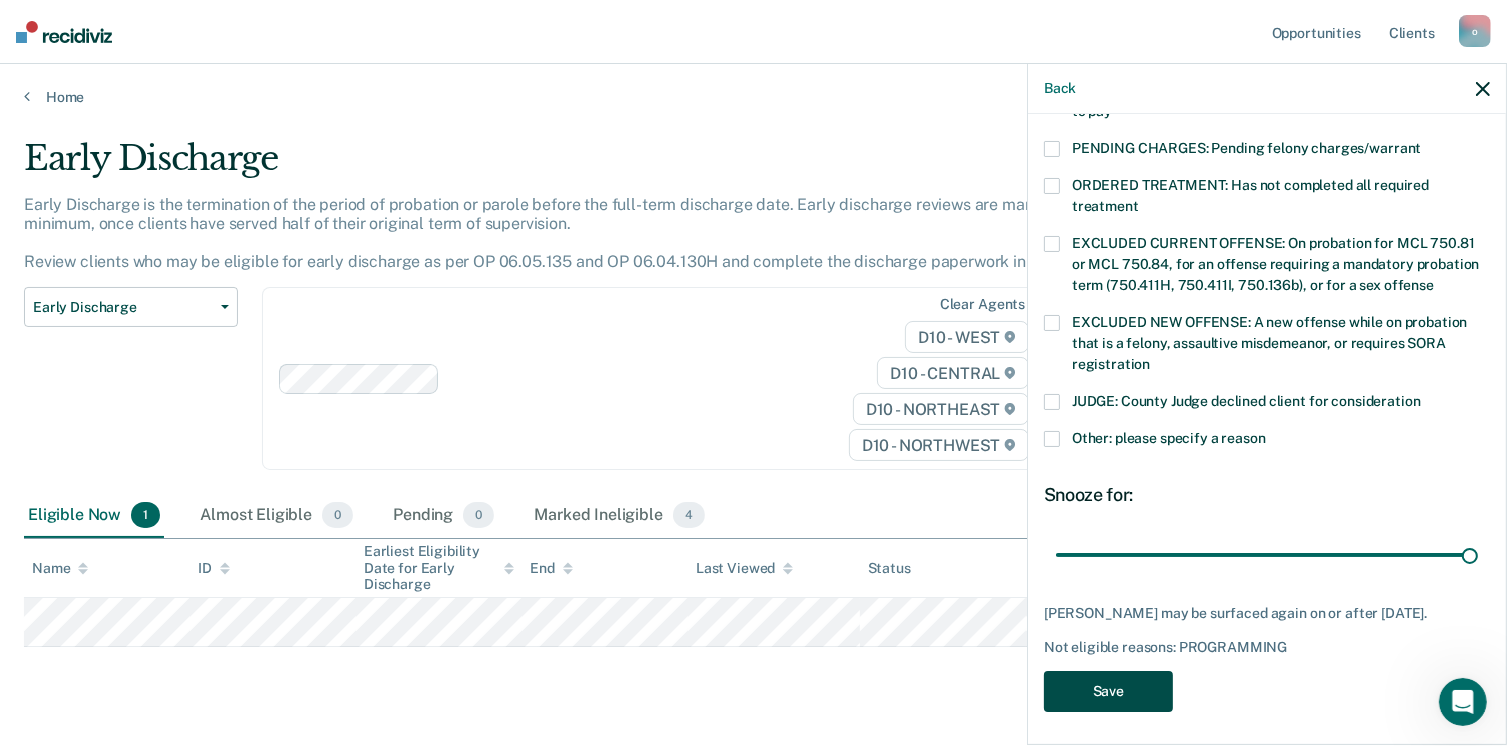 click on "Save" at bounding box center (1108, 691) 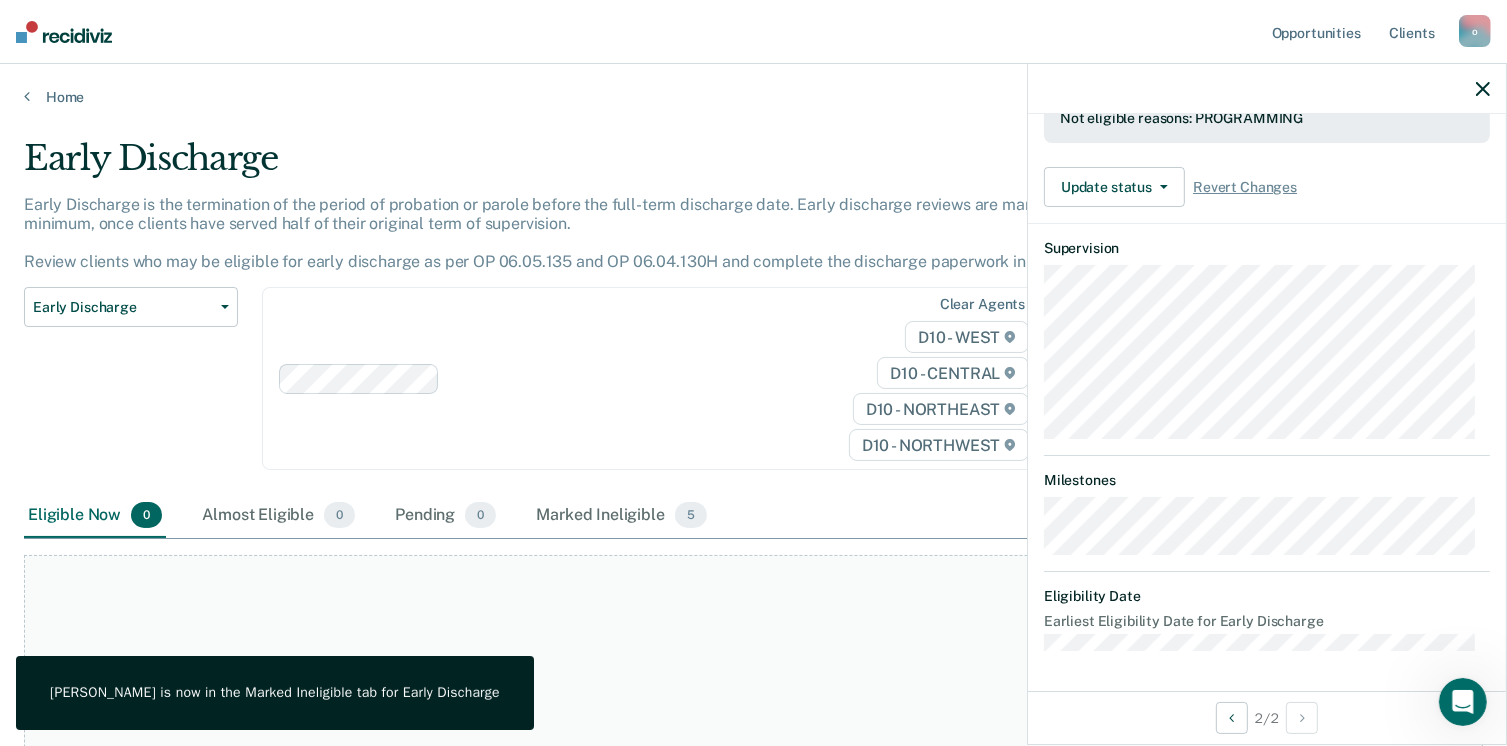 scroll, scrollTop: 560, scrollLeft: 0, axis: vertical 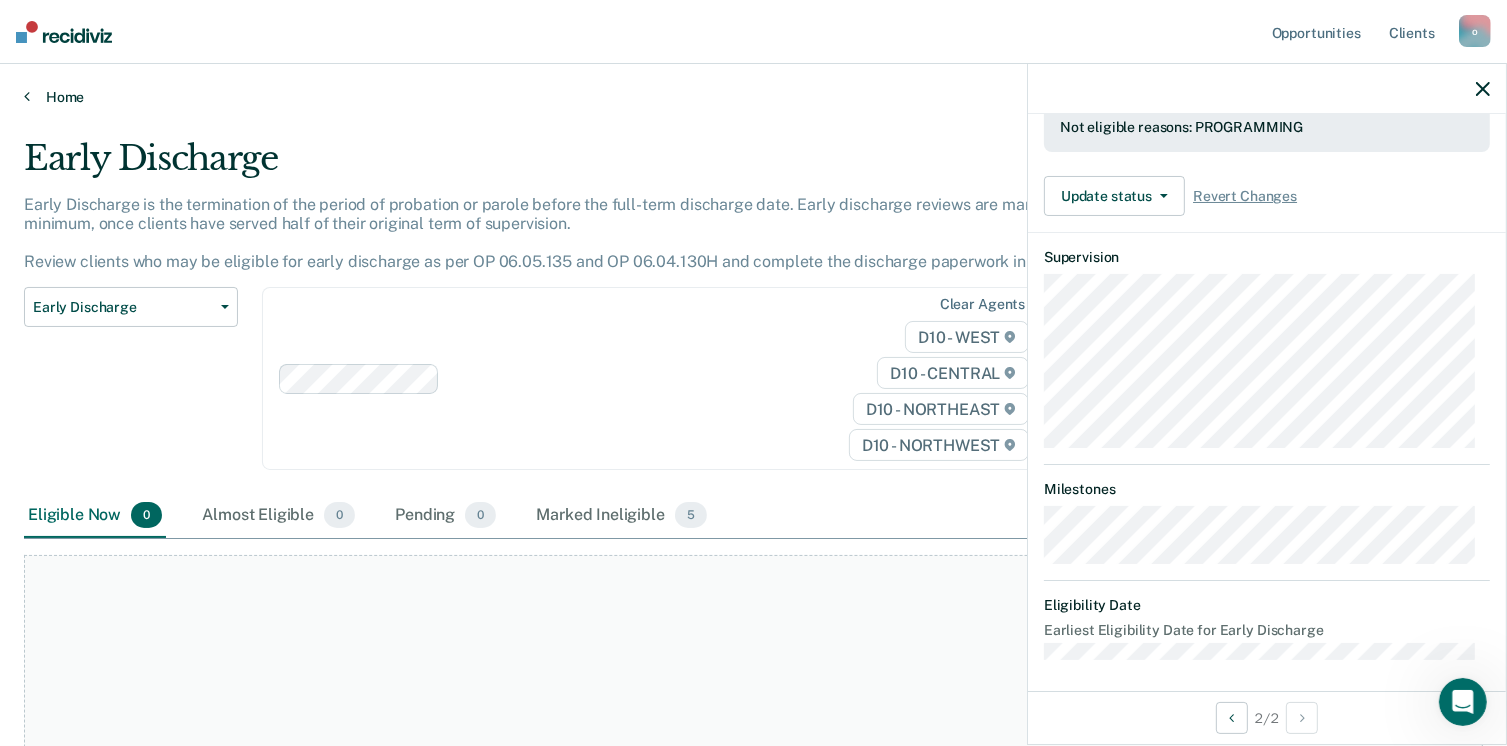 click on "Home" at bounding box center (753, 97) 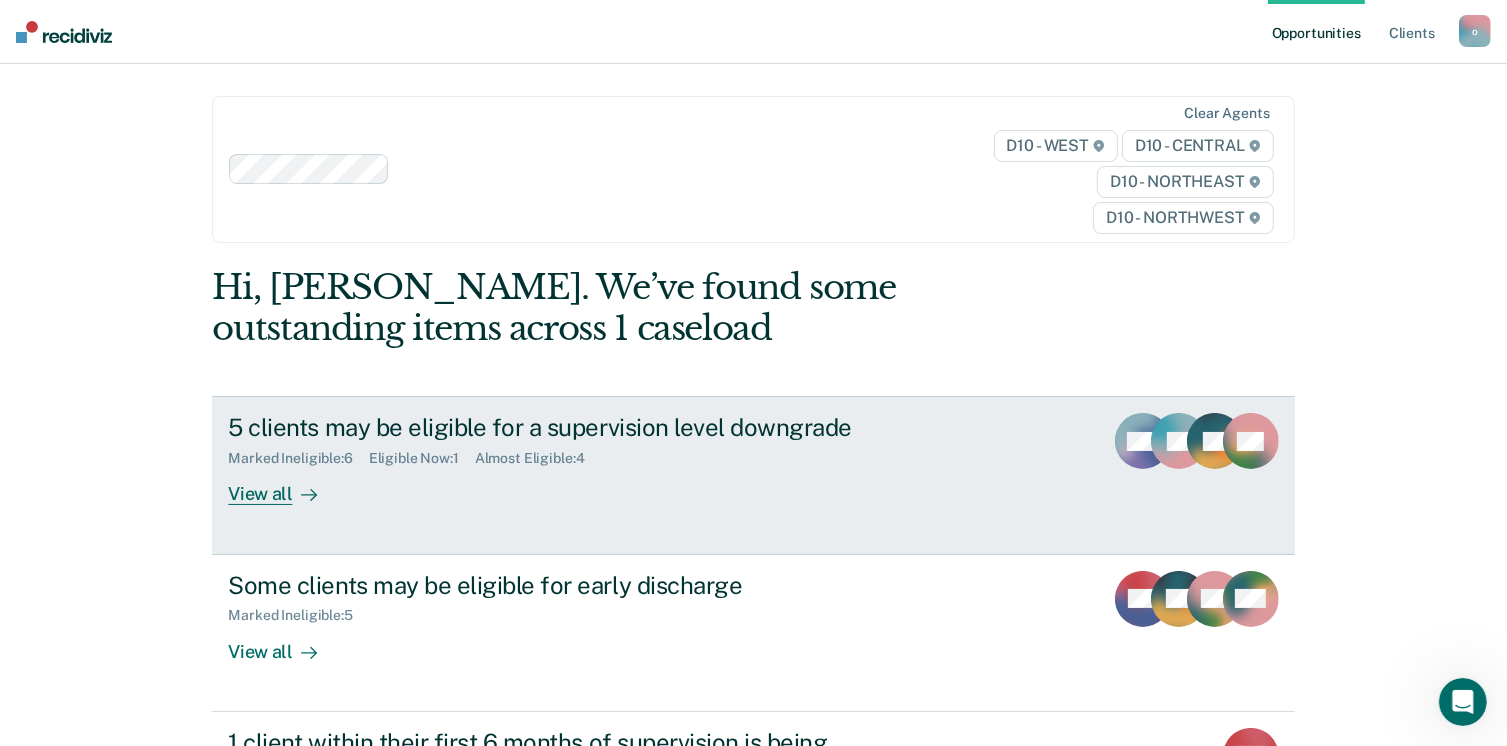 click on "5 clients may be eligible for a supervision level downgrade" at bounding box center [579, 427] 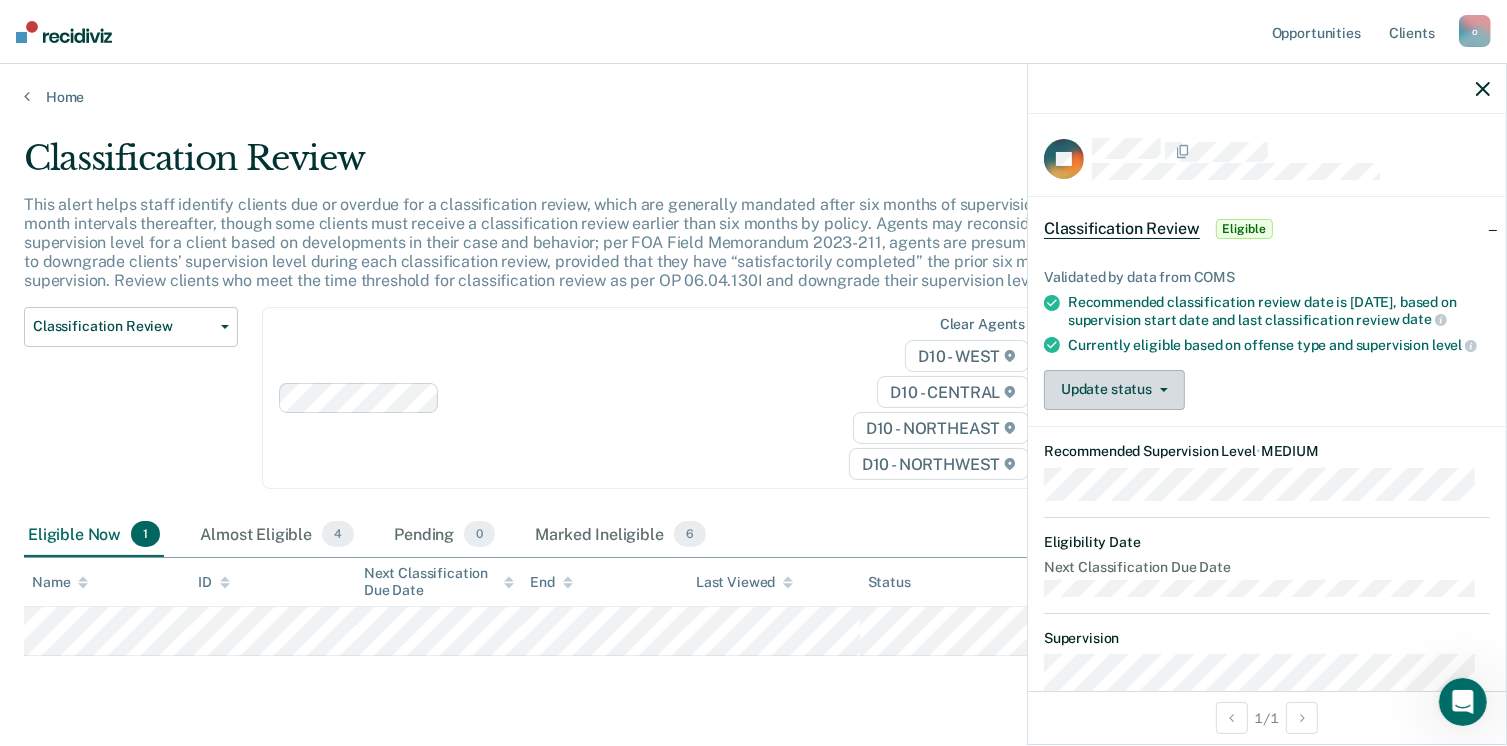 click on "Update status" at bounding box center (1114, 390) 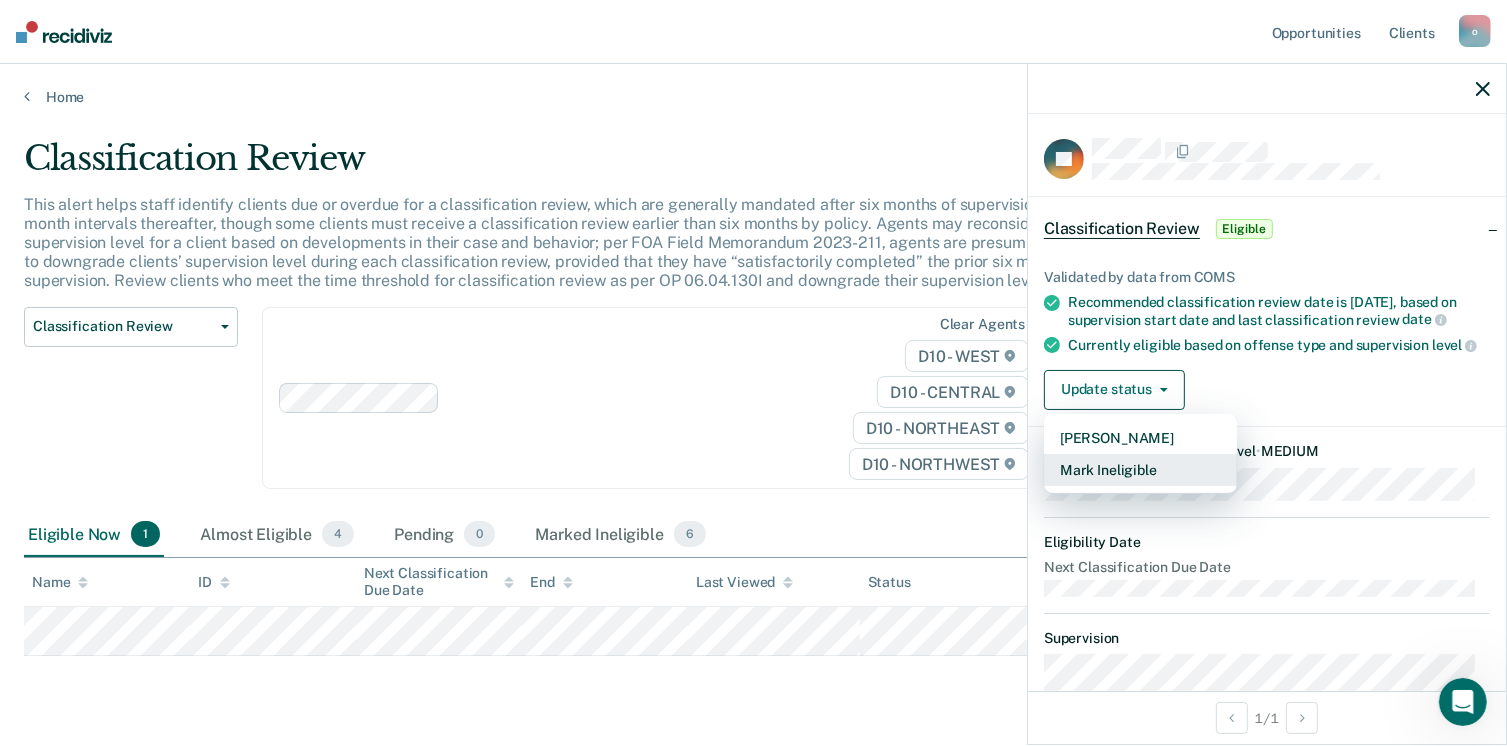 click on "Mark Ineligible" at bounding box center [1140, 470] 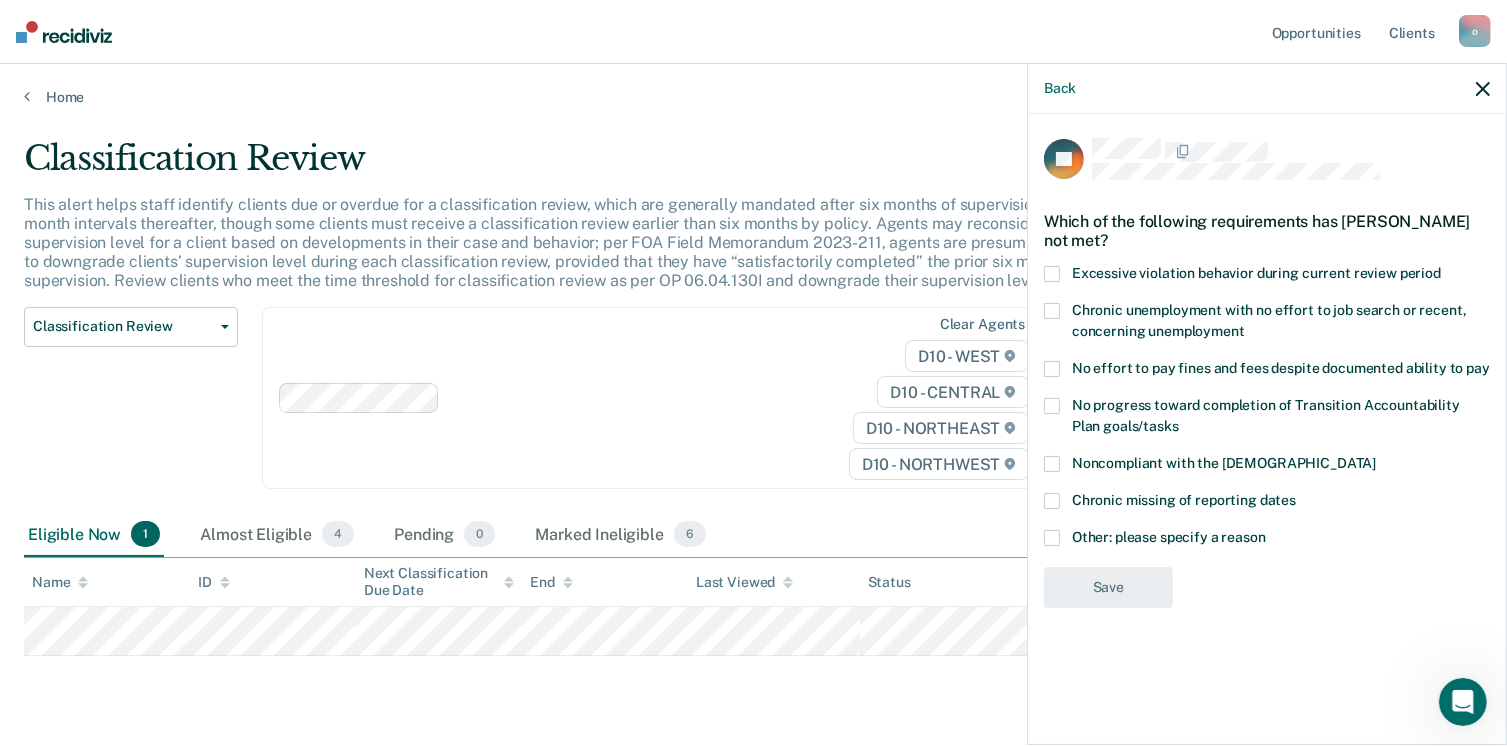 click at bounding box center (1052, 274) 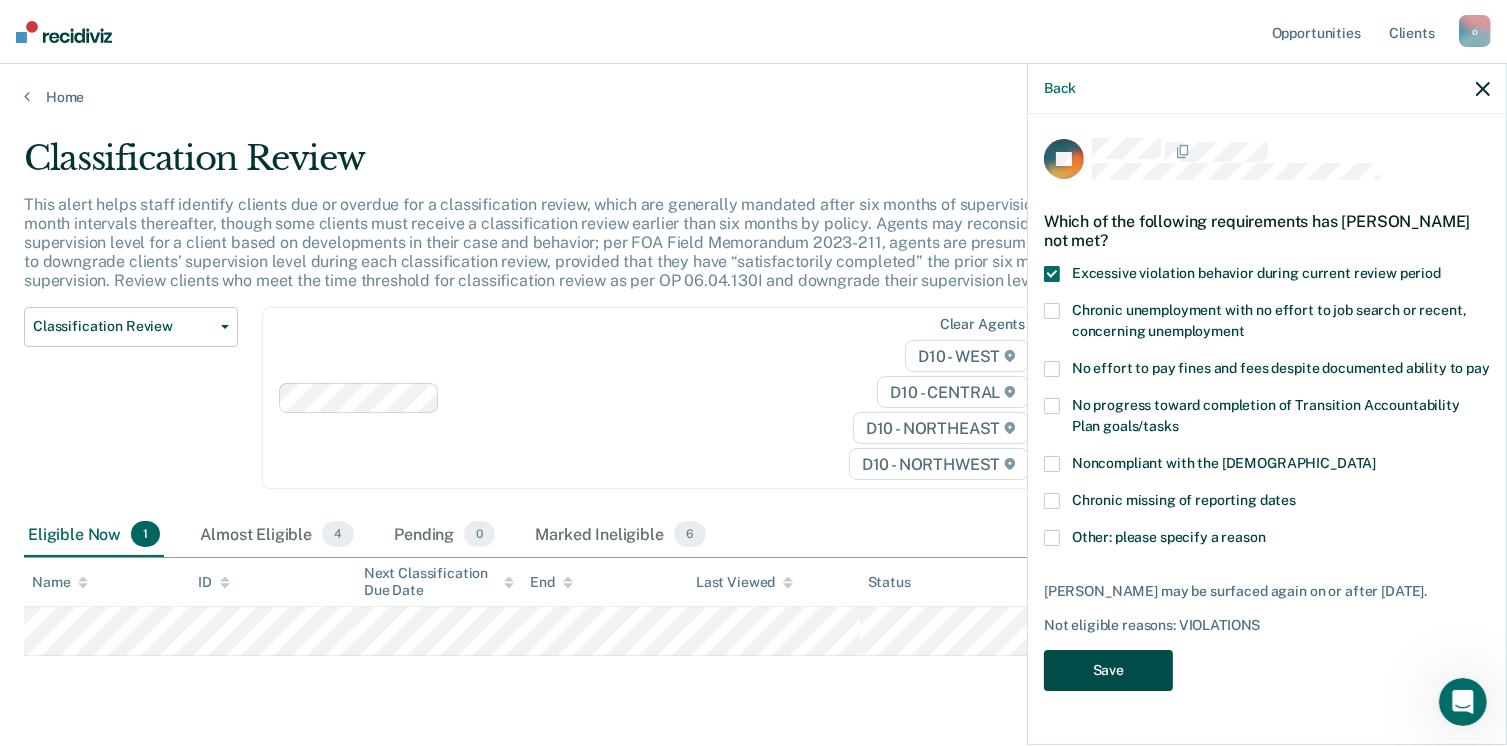 click on "Save" at bounding box center (1108, 670) 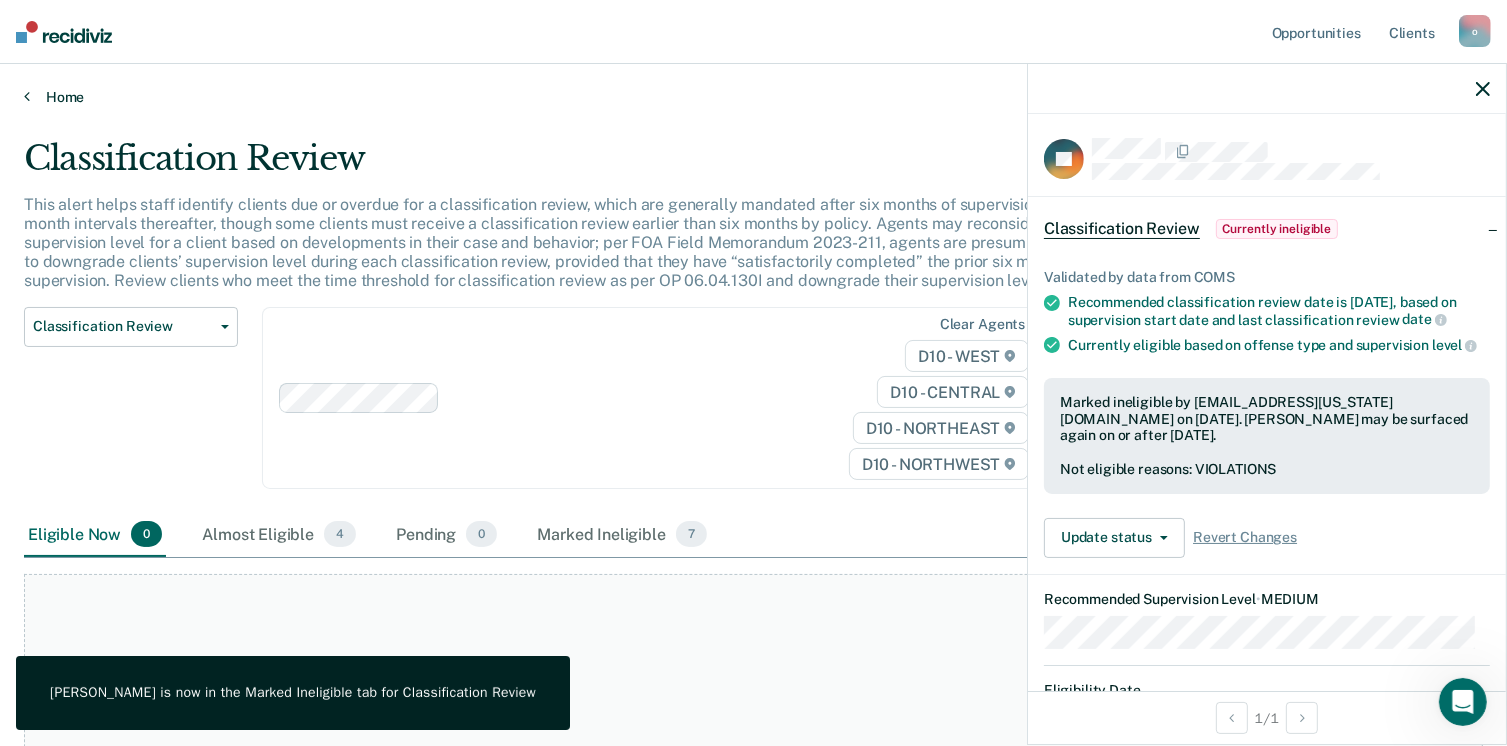 click on "Home" at bounding box center (753, 97) 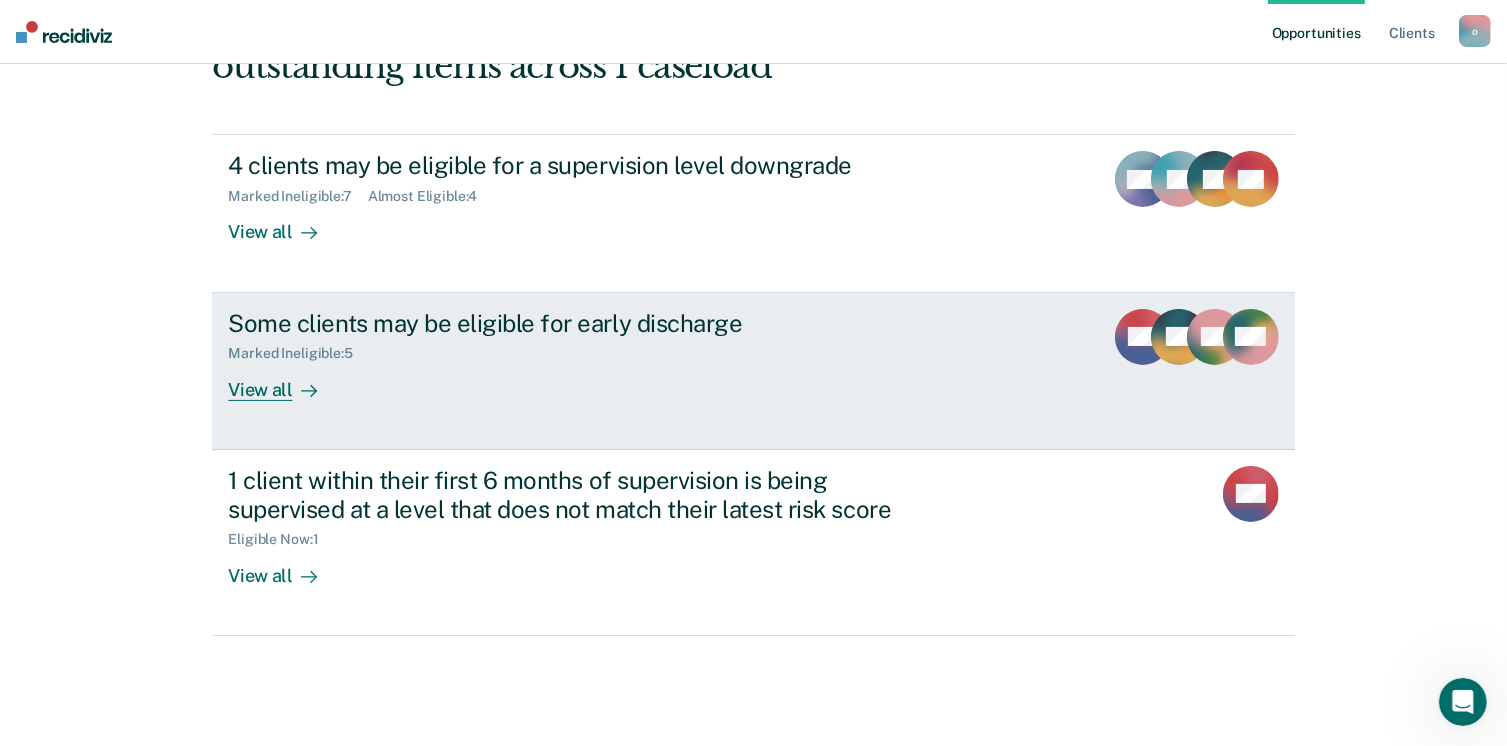 scroll, scrollTop: 265, scrollLeft: 0, axis: vertical 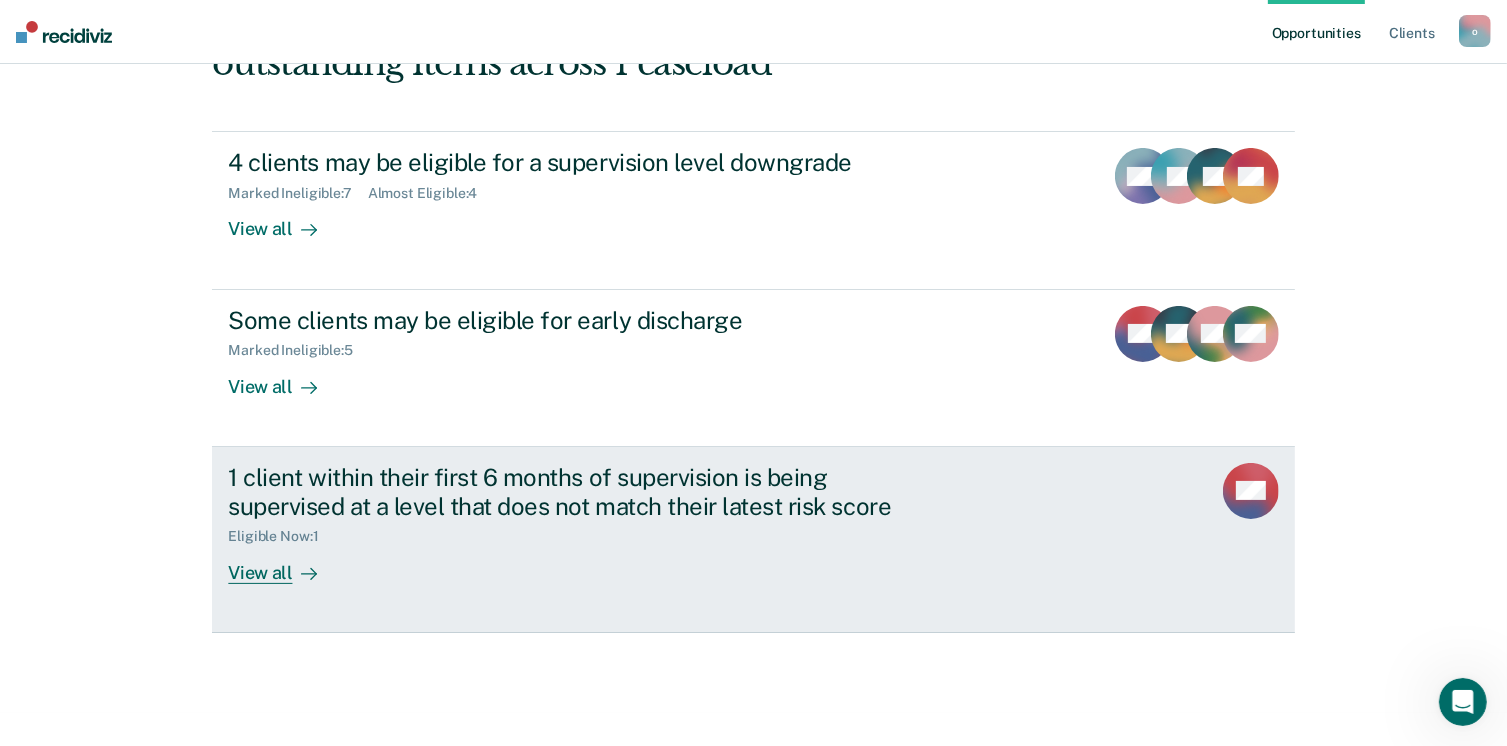 click on "View all" at bounding box center [284, 564] 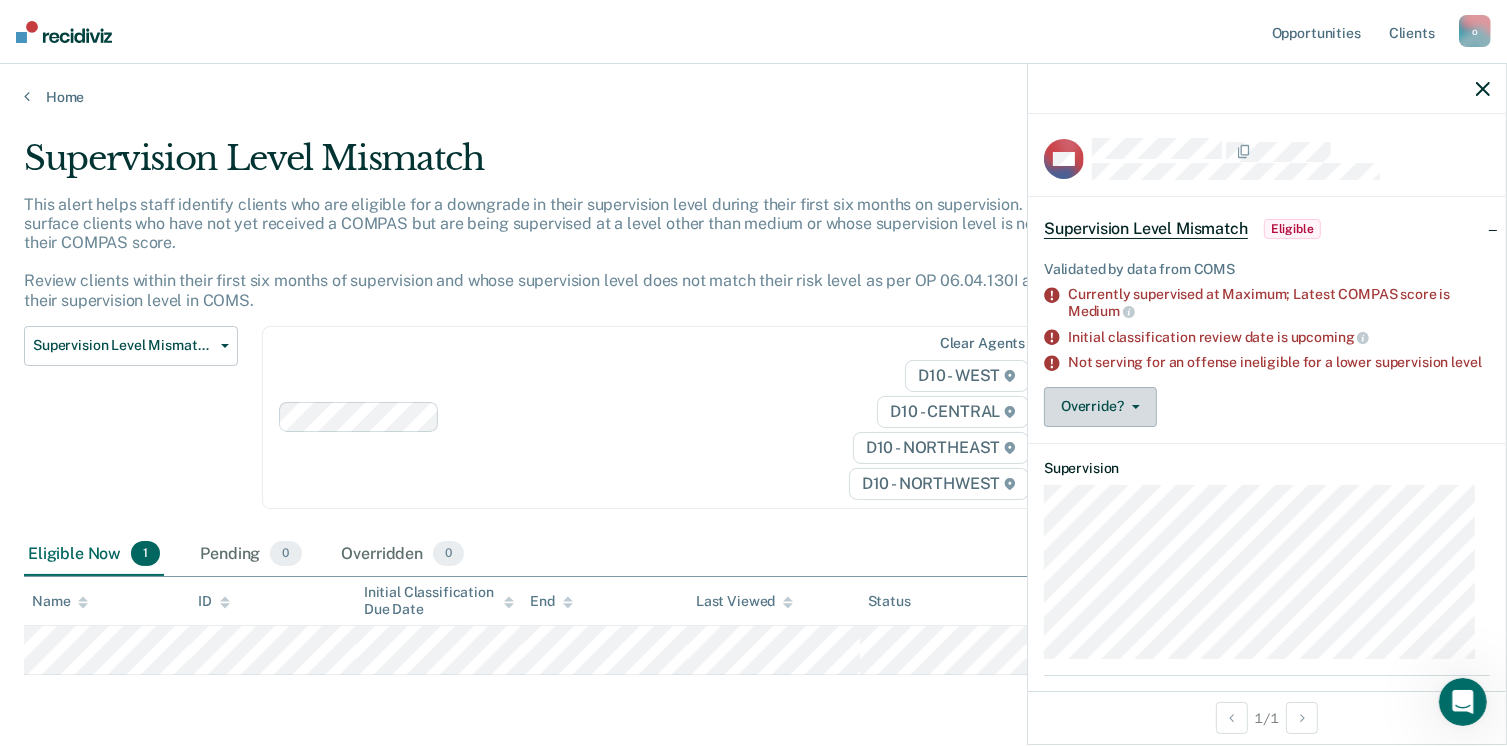 click on "Override?" at bounding box center [1100, 407] 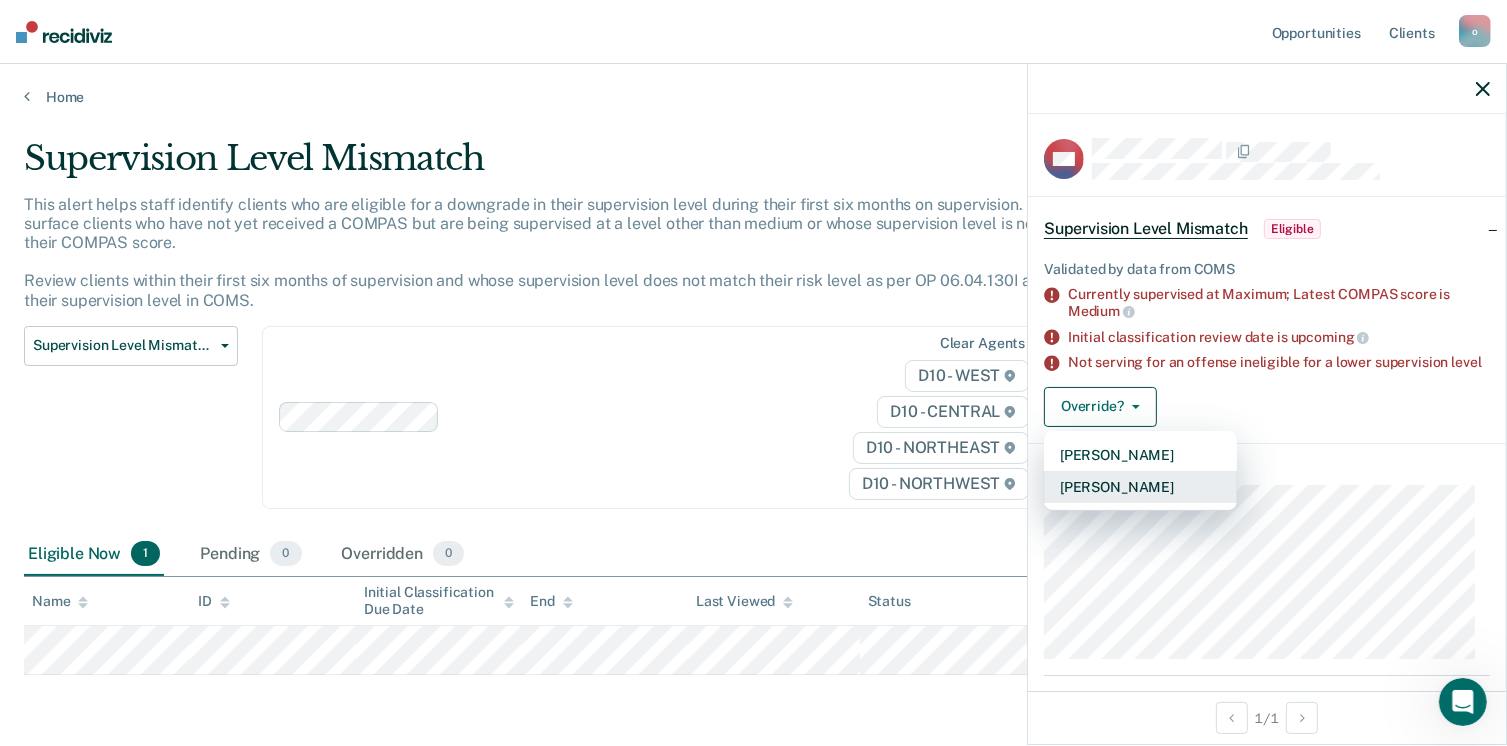 click on "[PERSON_NAME]" at bounding box center (1140, 487) 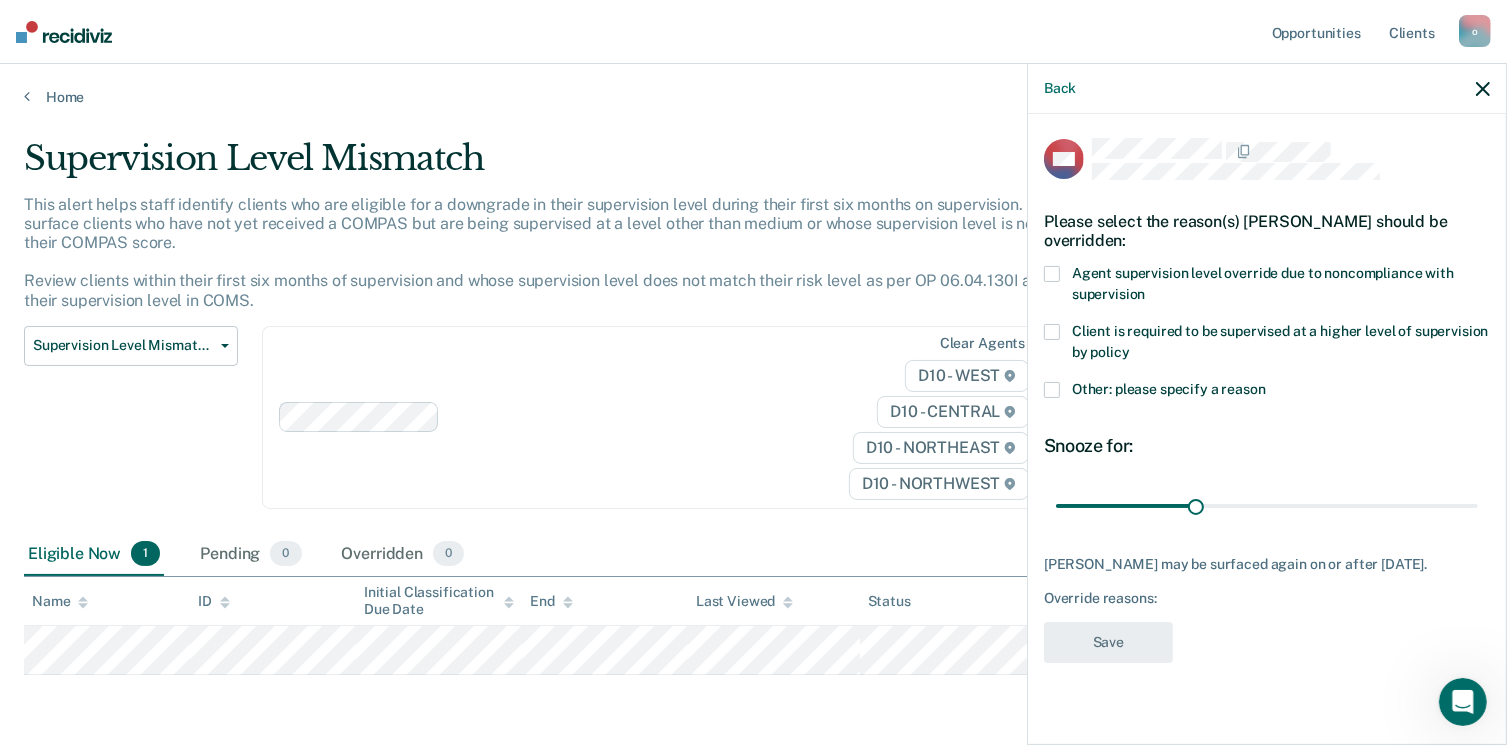 click at bounding box center [1052, 332] 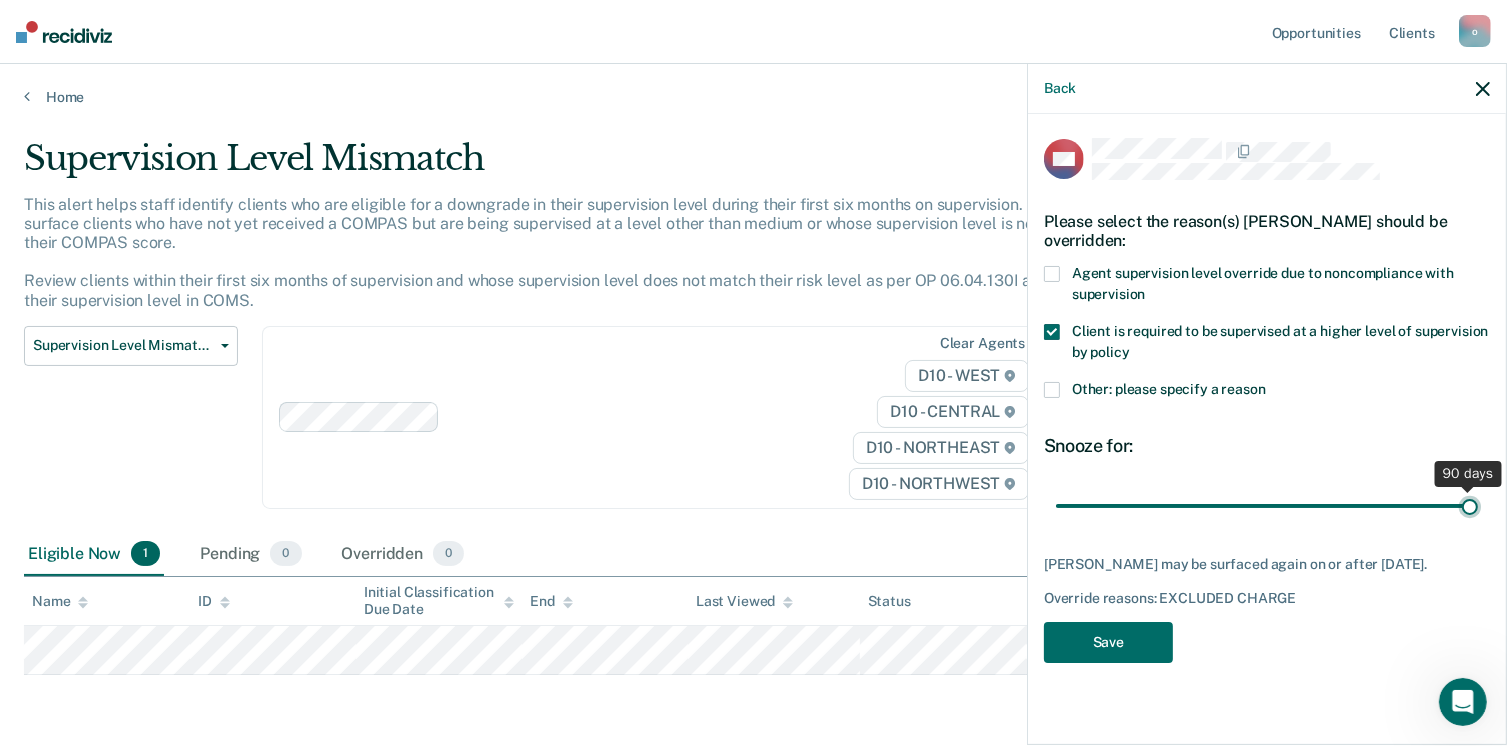 drag, startPoint x: 1193, startPoint y: 505, endPoint x: 1528, endPoint y: 497, distance: 335.09552 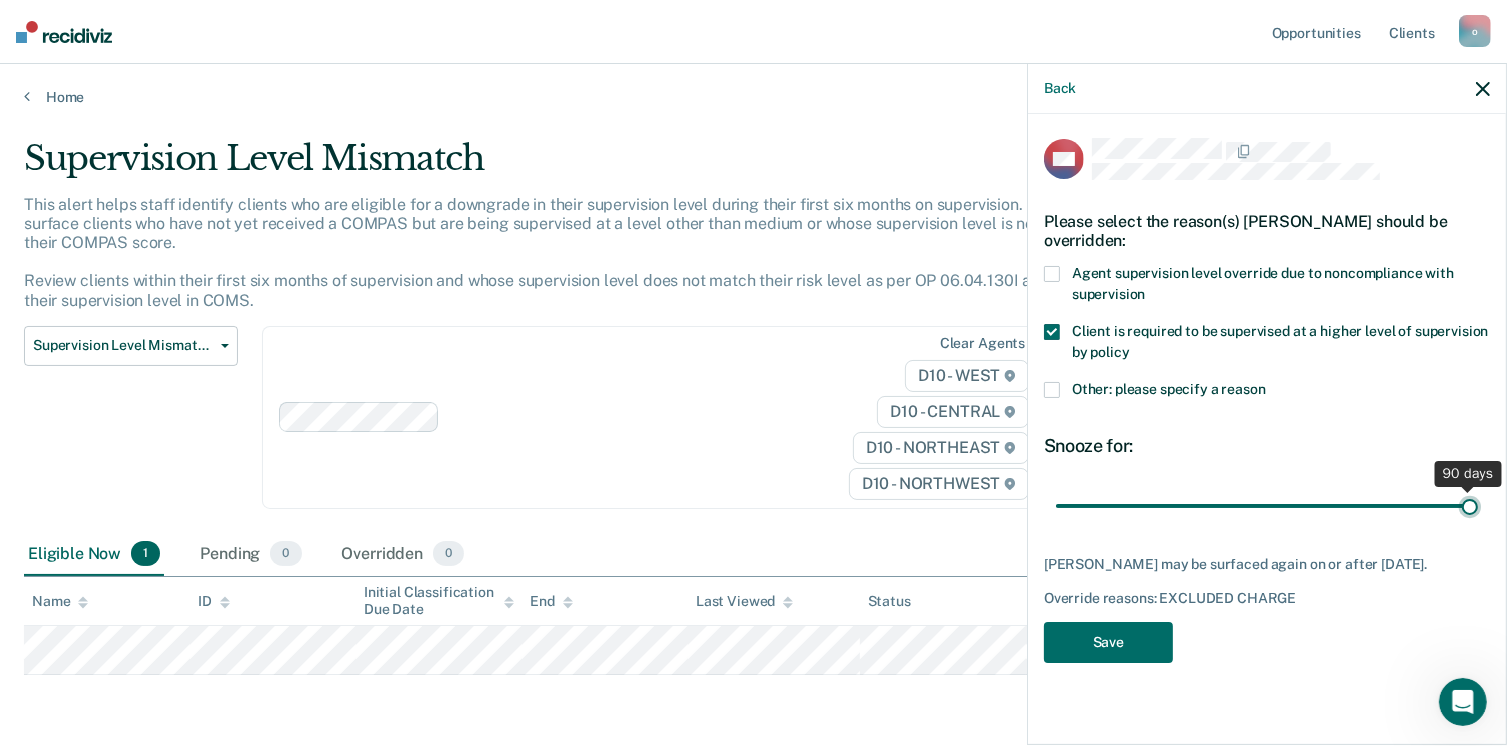type on "90" 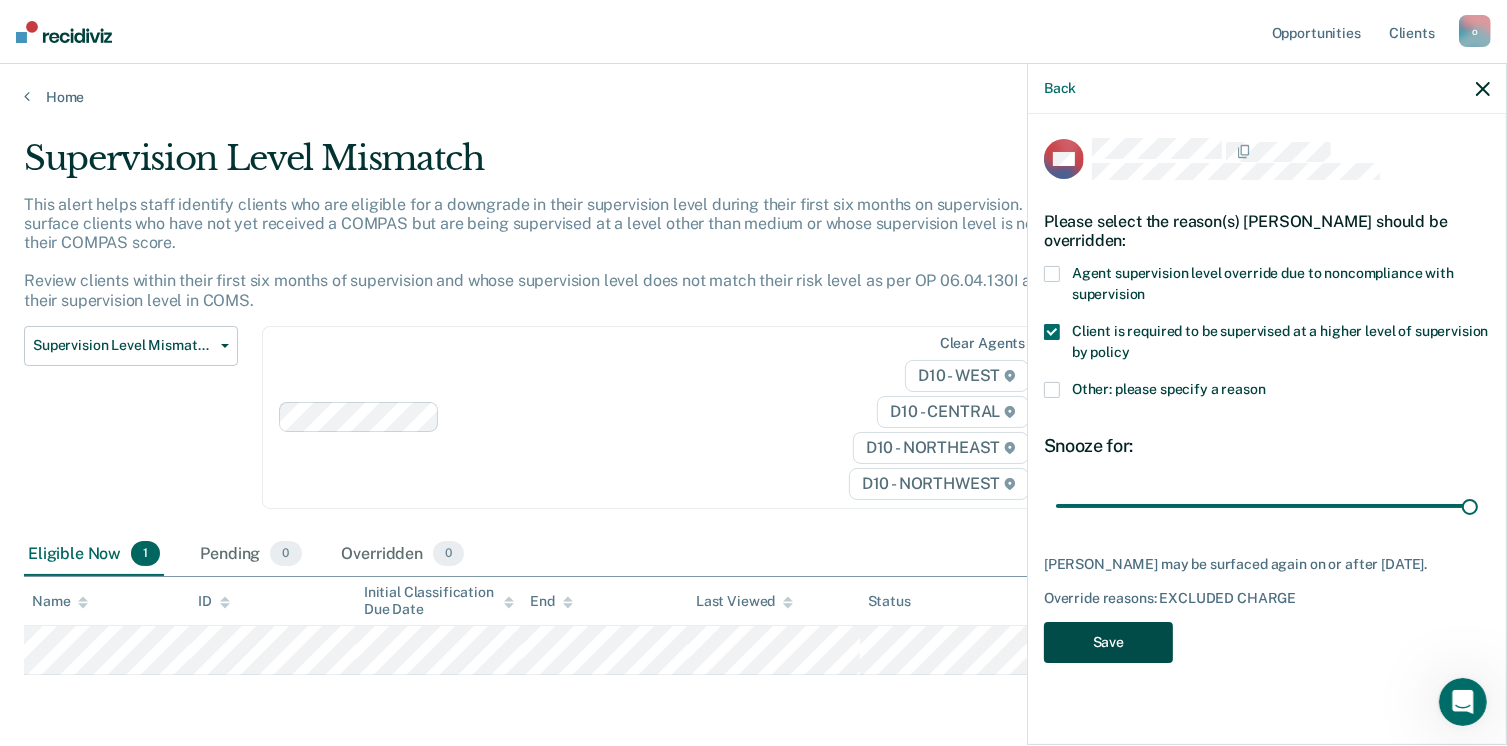 click on "Save" at bounding box center (1108, 642) 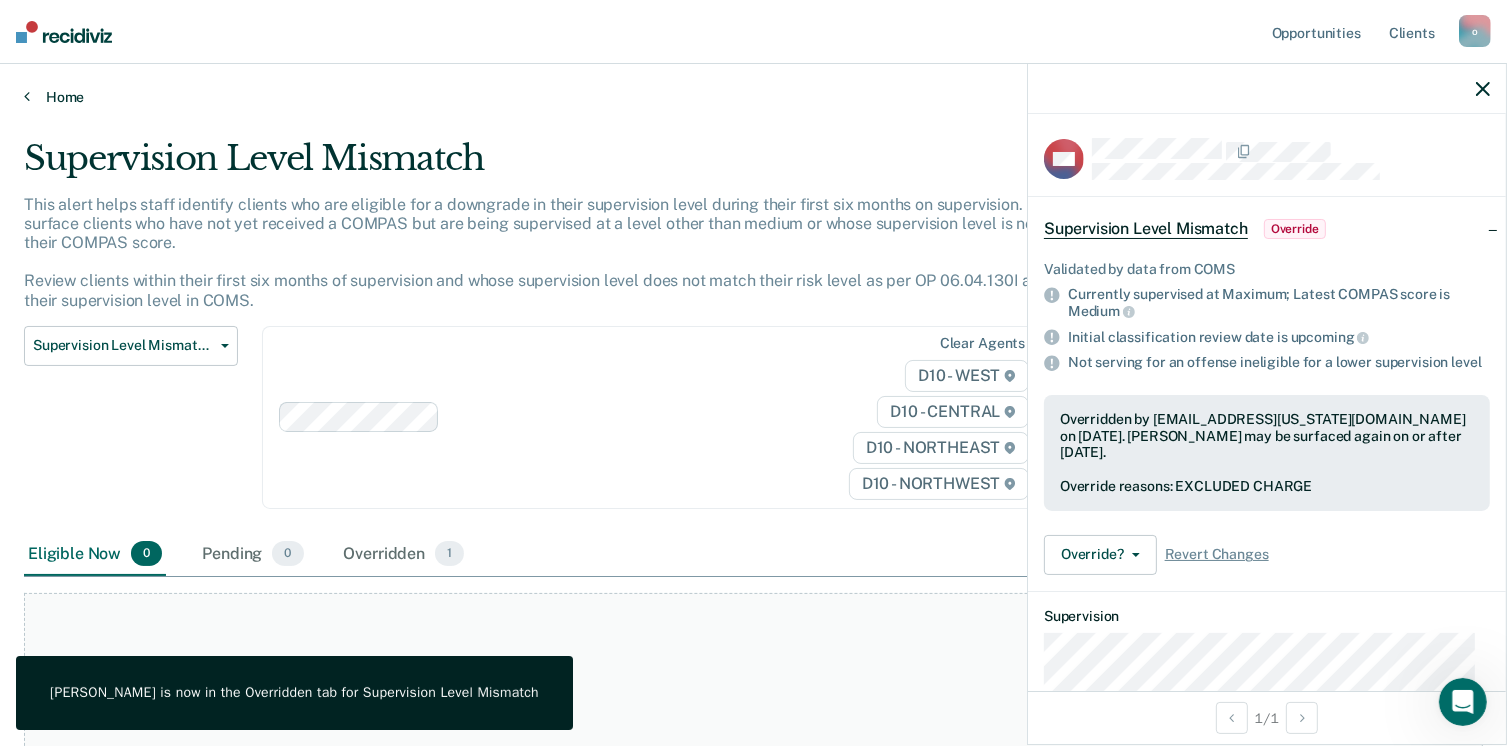 click on "Home" at bounding box center [753, 97] 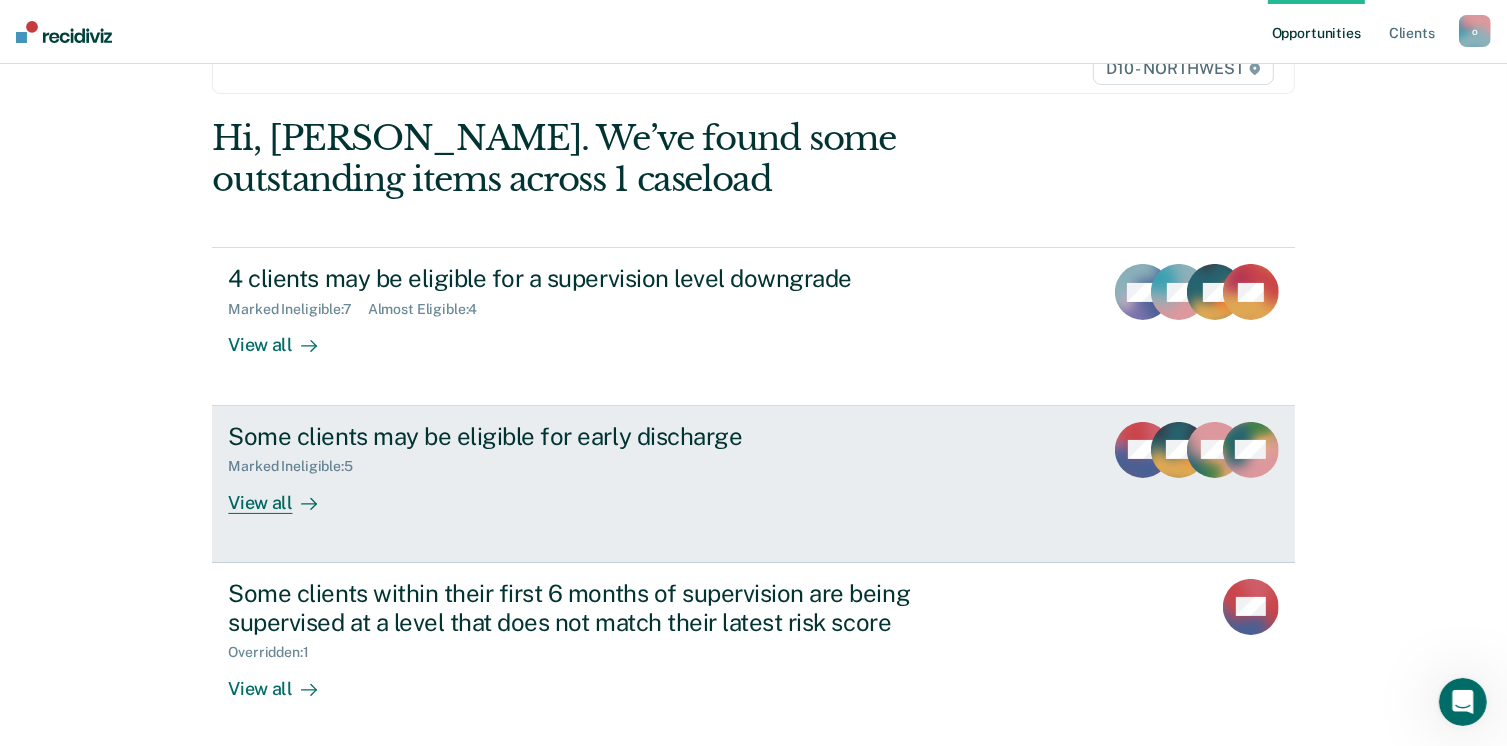 scroll, scrollTop: 272, scrollLeft: 0, axis: vertical 